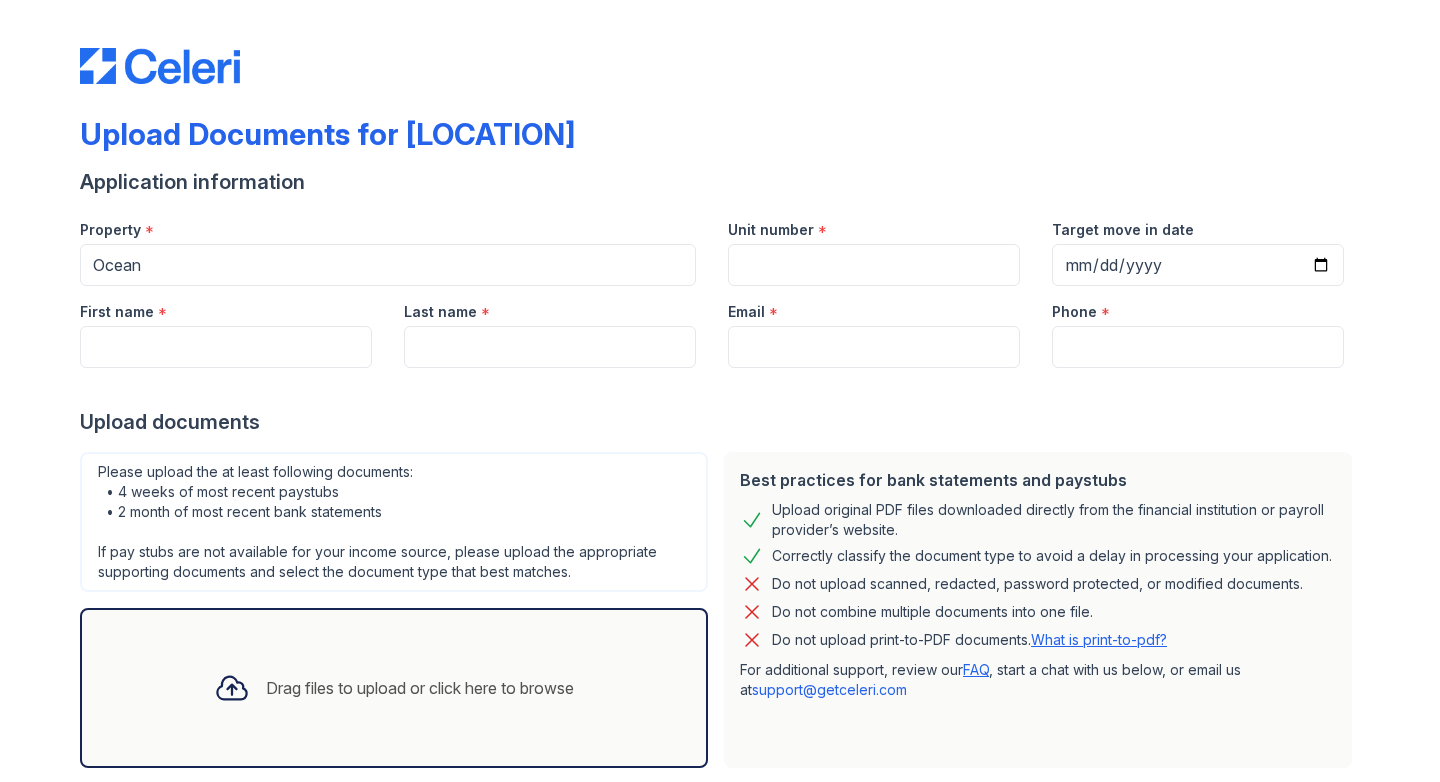 scroll, scrollTop: 0, scrollLeft: 0, axis: both 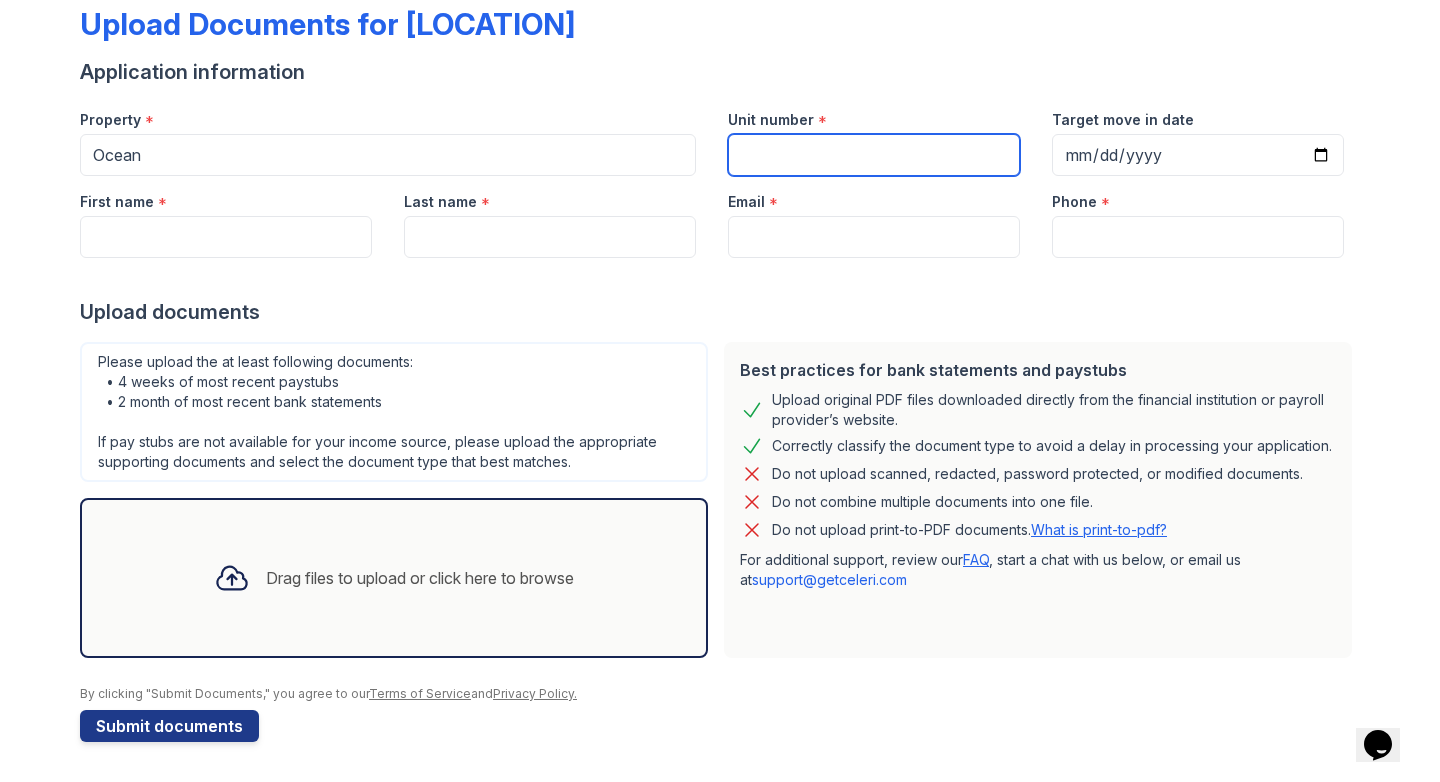 click on "Unit number" at bounding box center [874, 155] 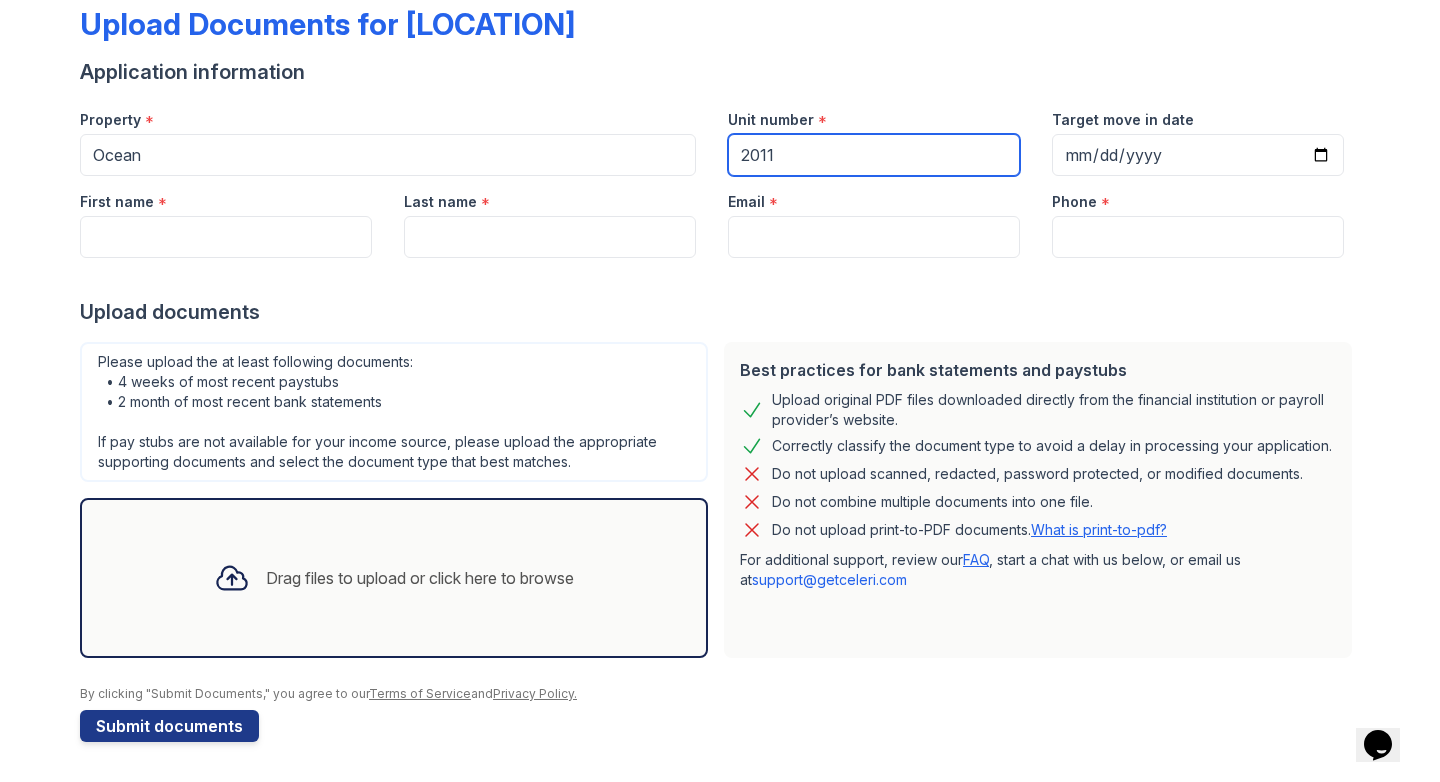 type on "2011" 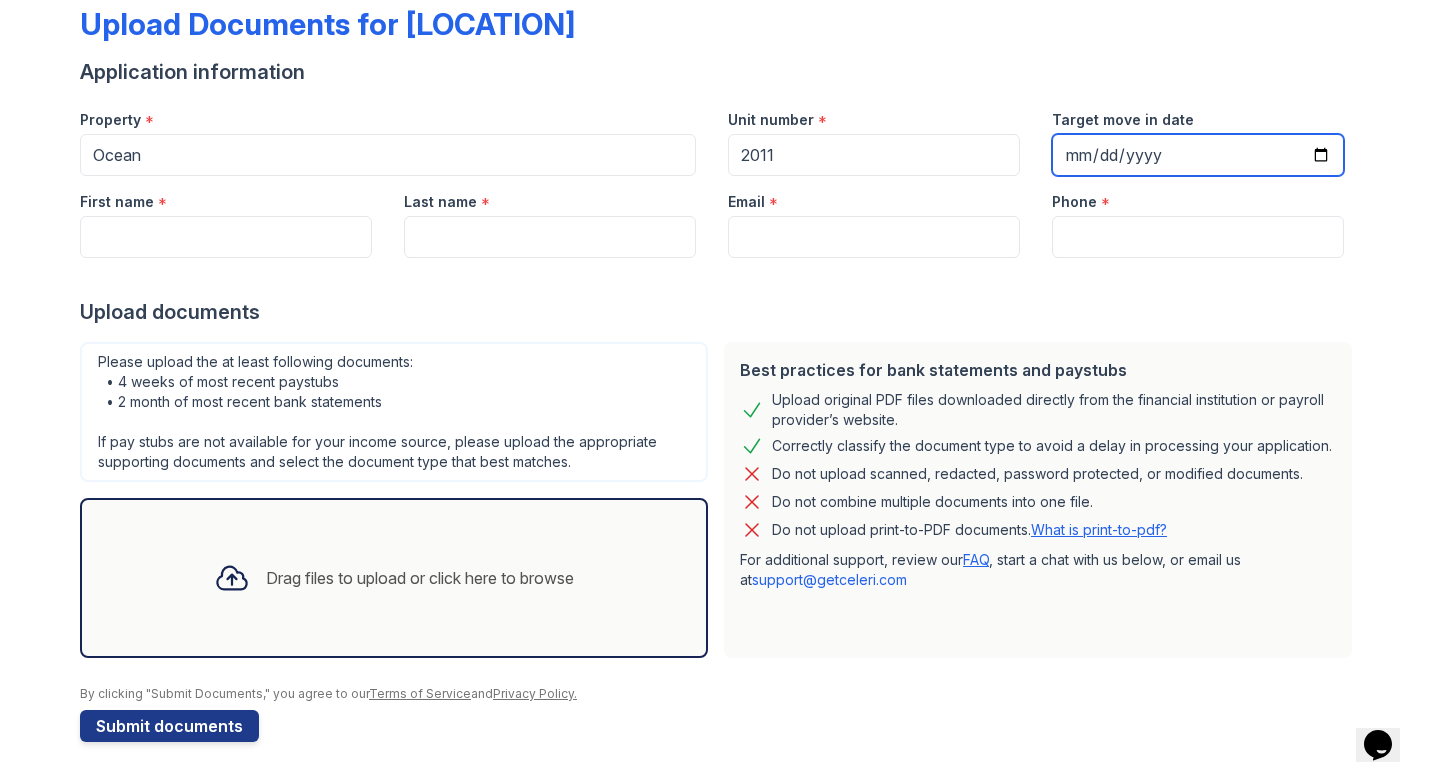 click on "Target move in date" at bounding box center (1198, 155) 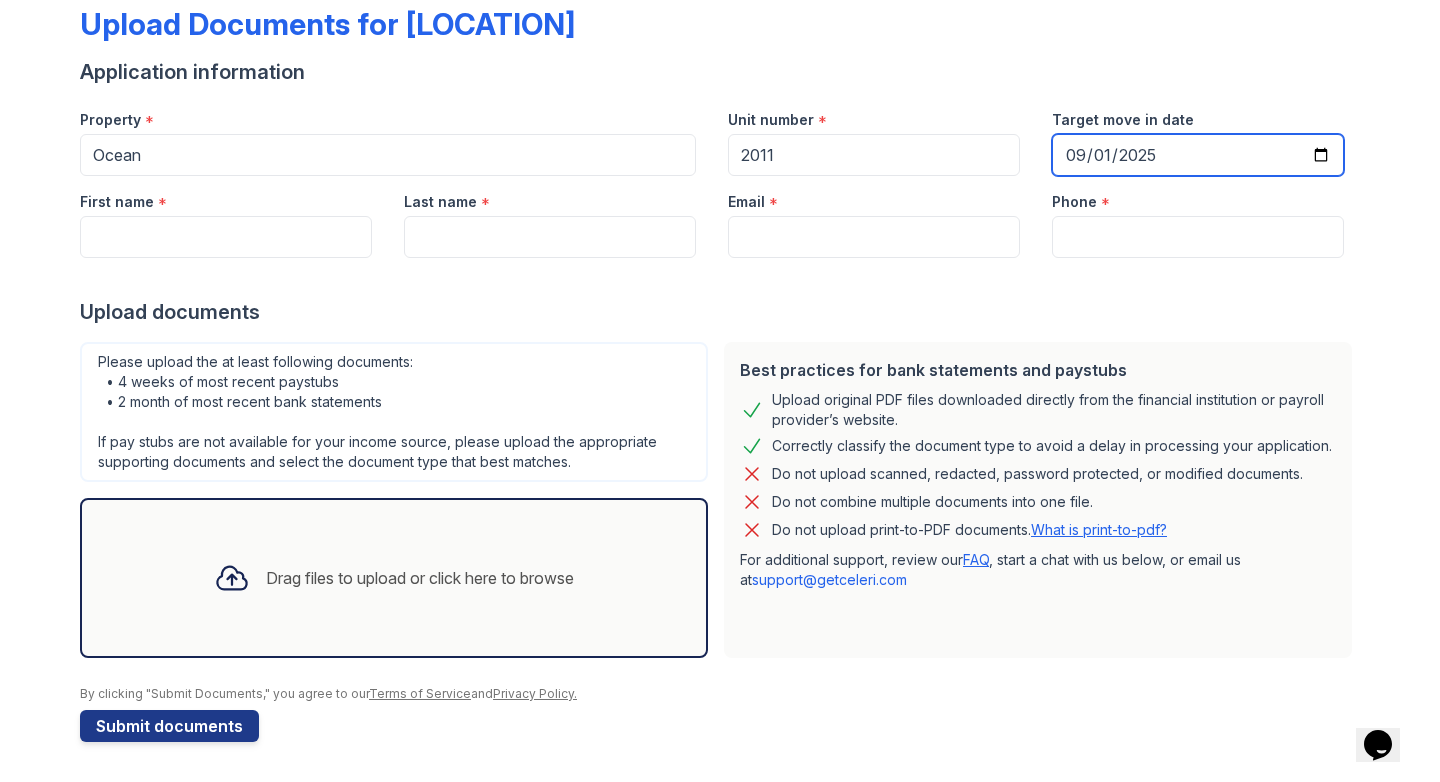 type on "2025-09-01" 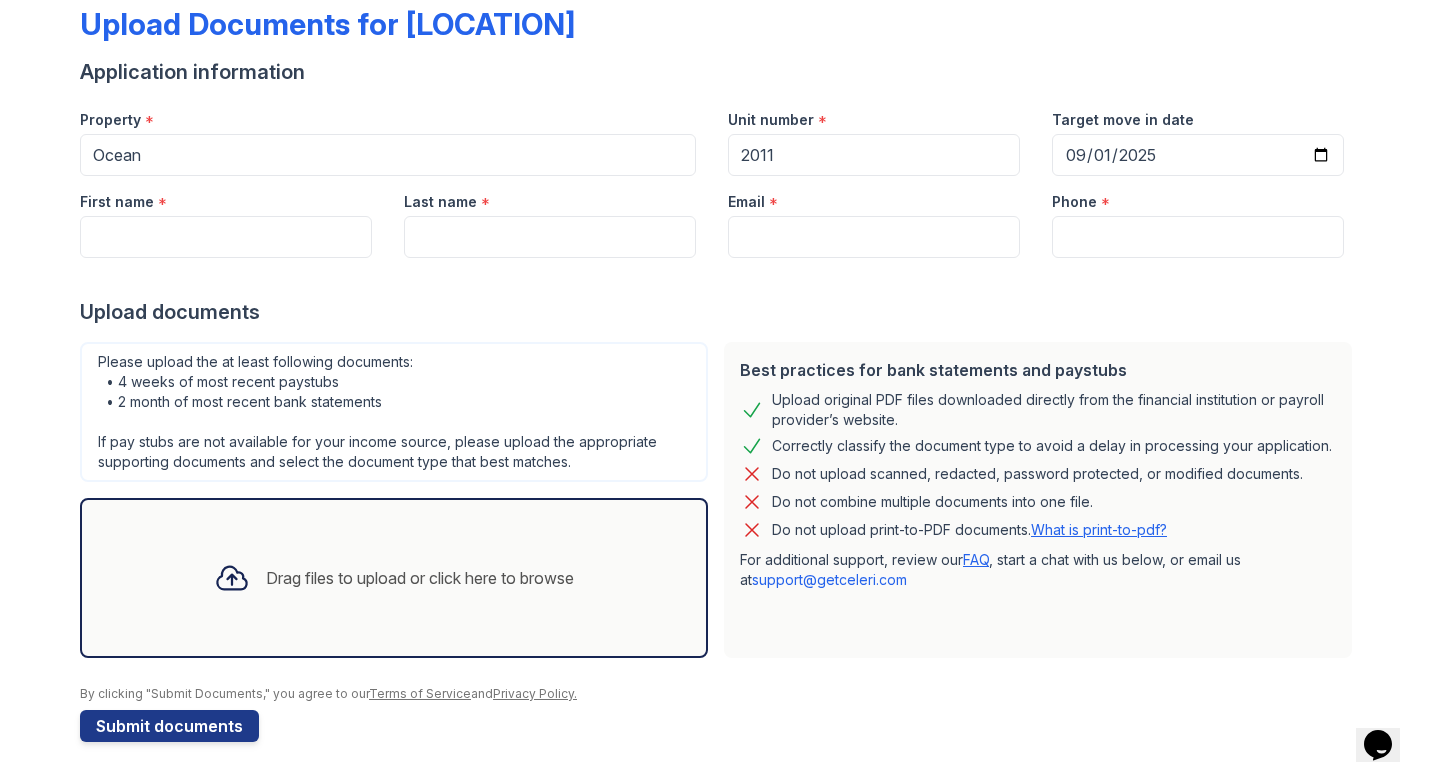 click on "Upload documents" at bounding box center (720, 312) 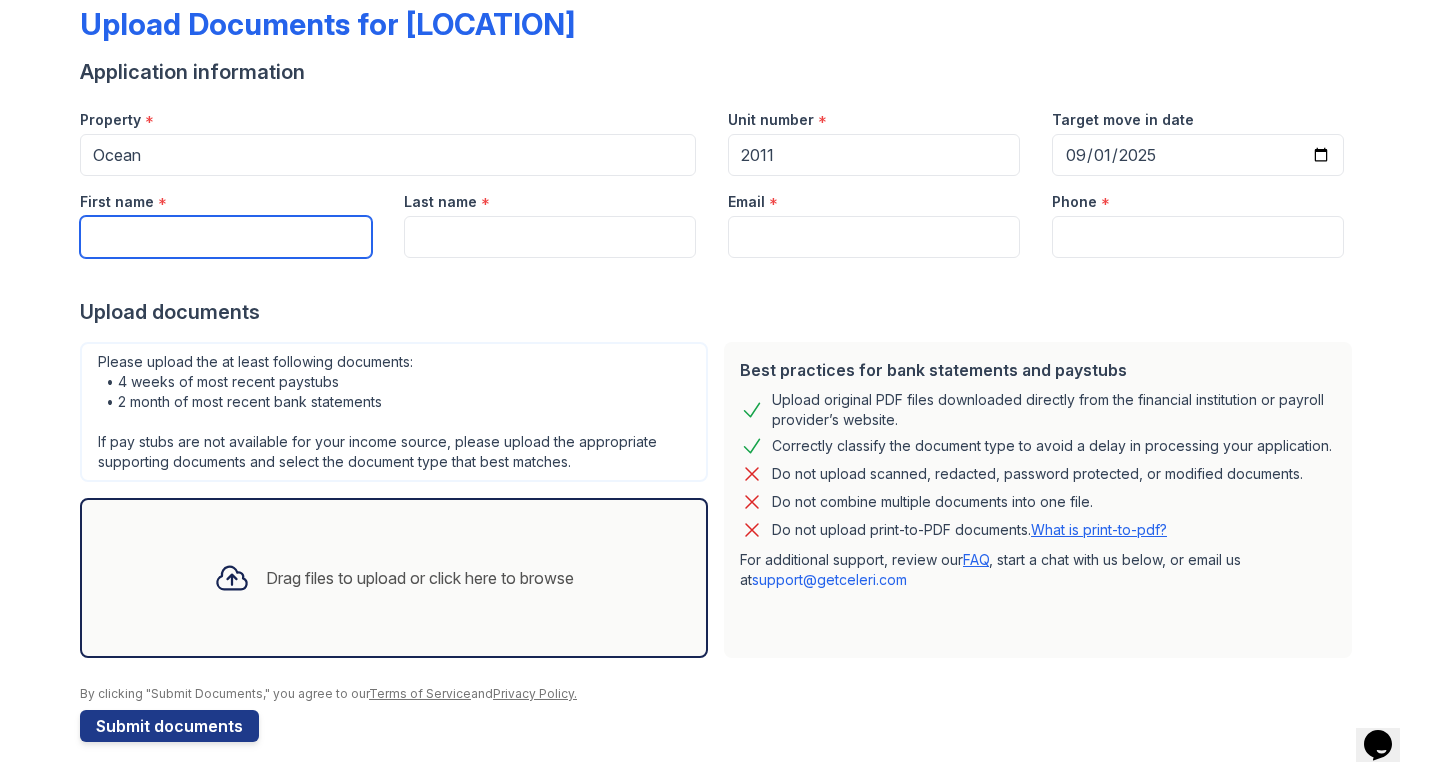 click on "First name" at bounding box center [226, 237] 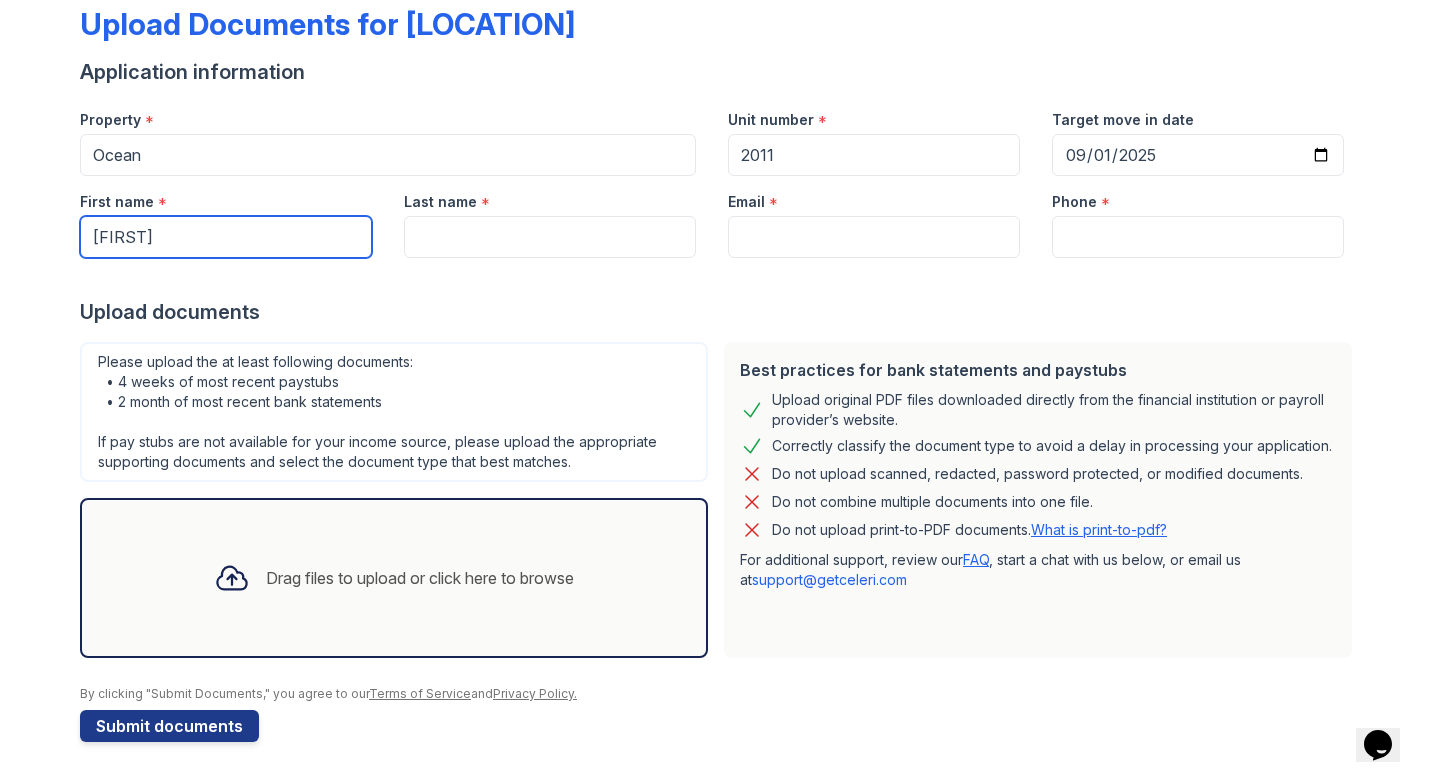 type on "[FIRST]" 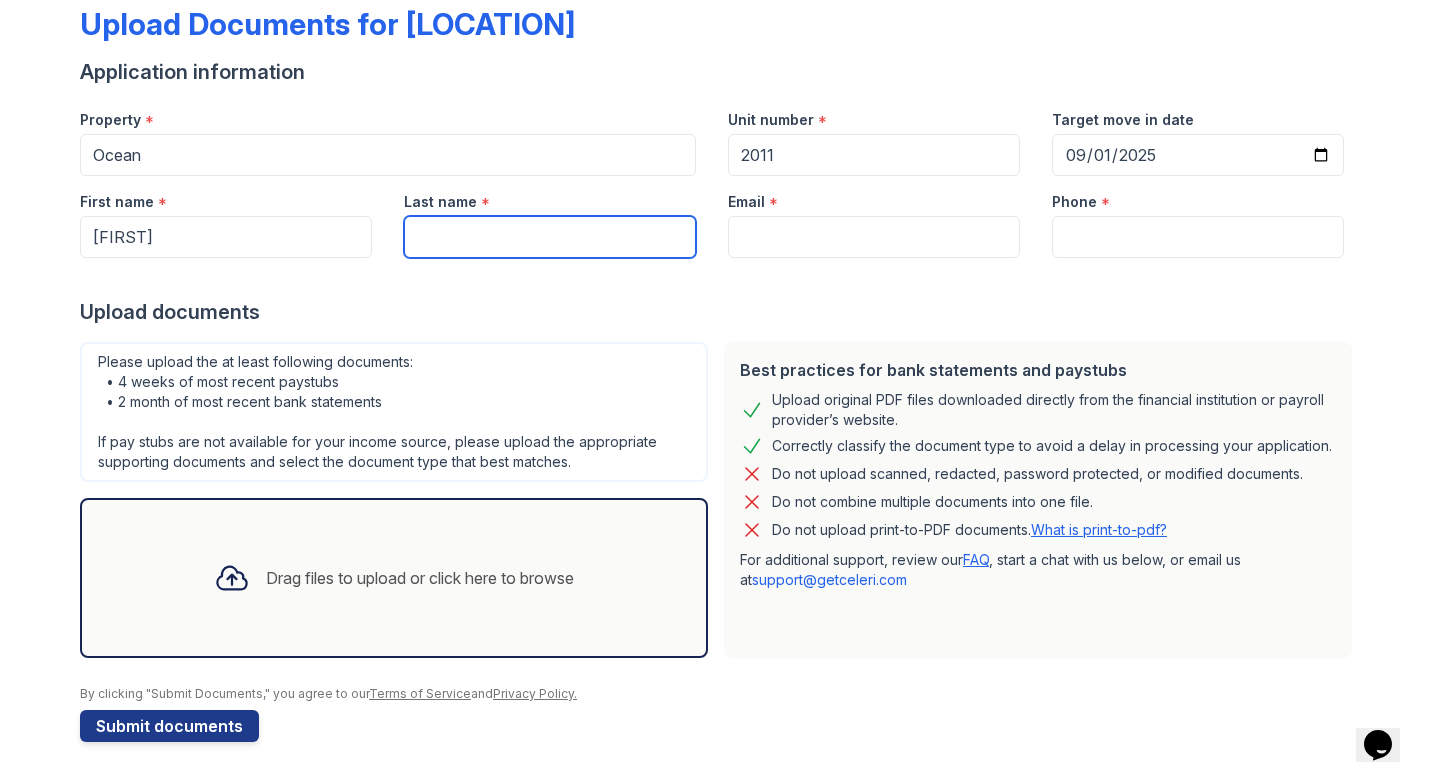 click on "Last name" at bounding box center (550, 237) 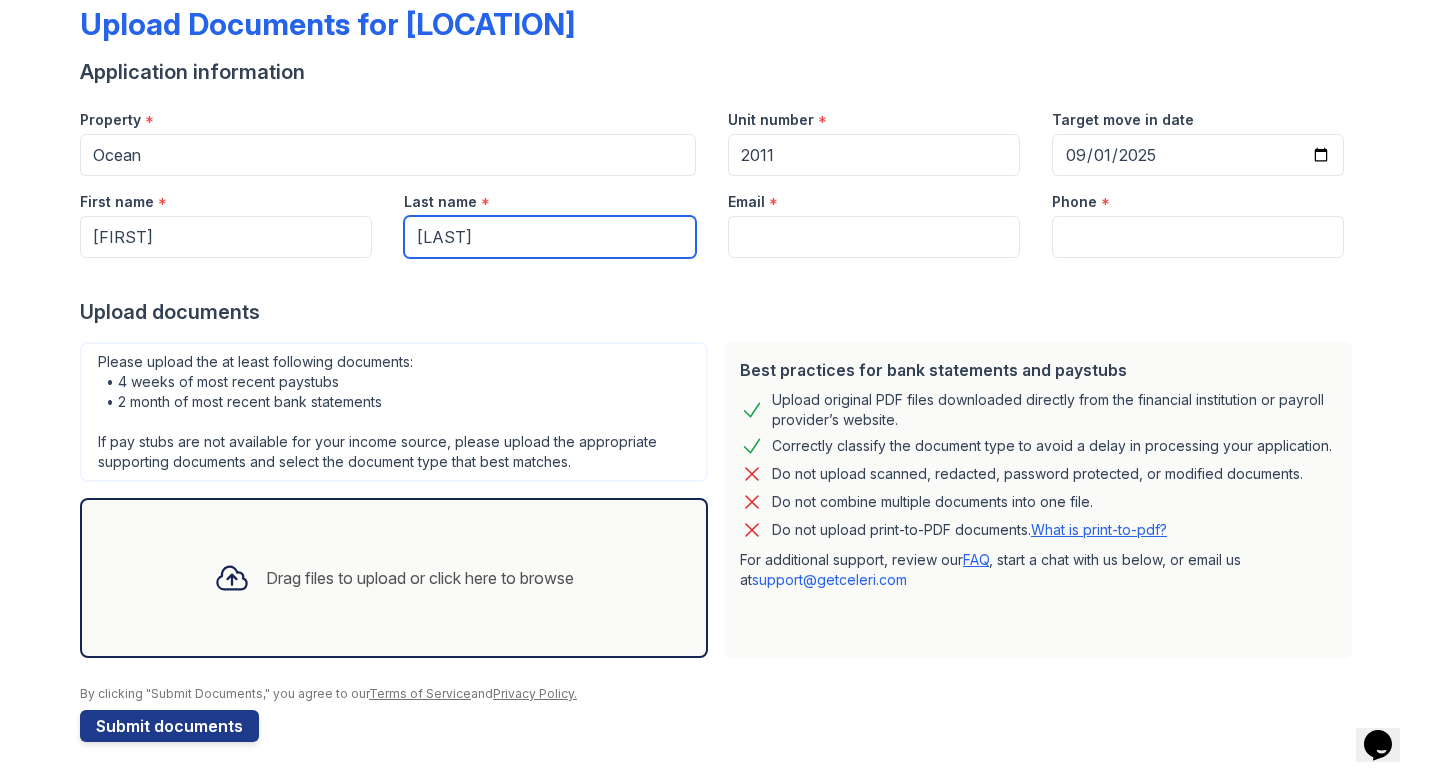 type on "[LAST]" 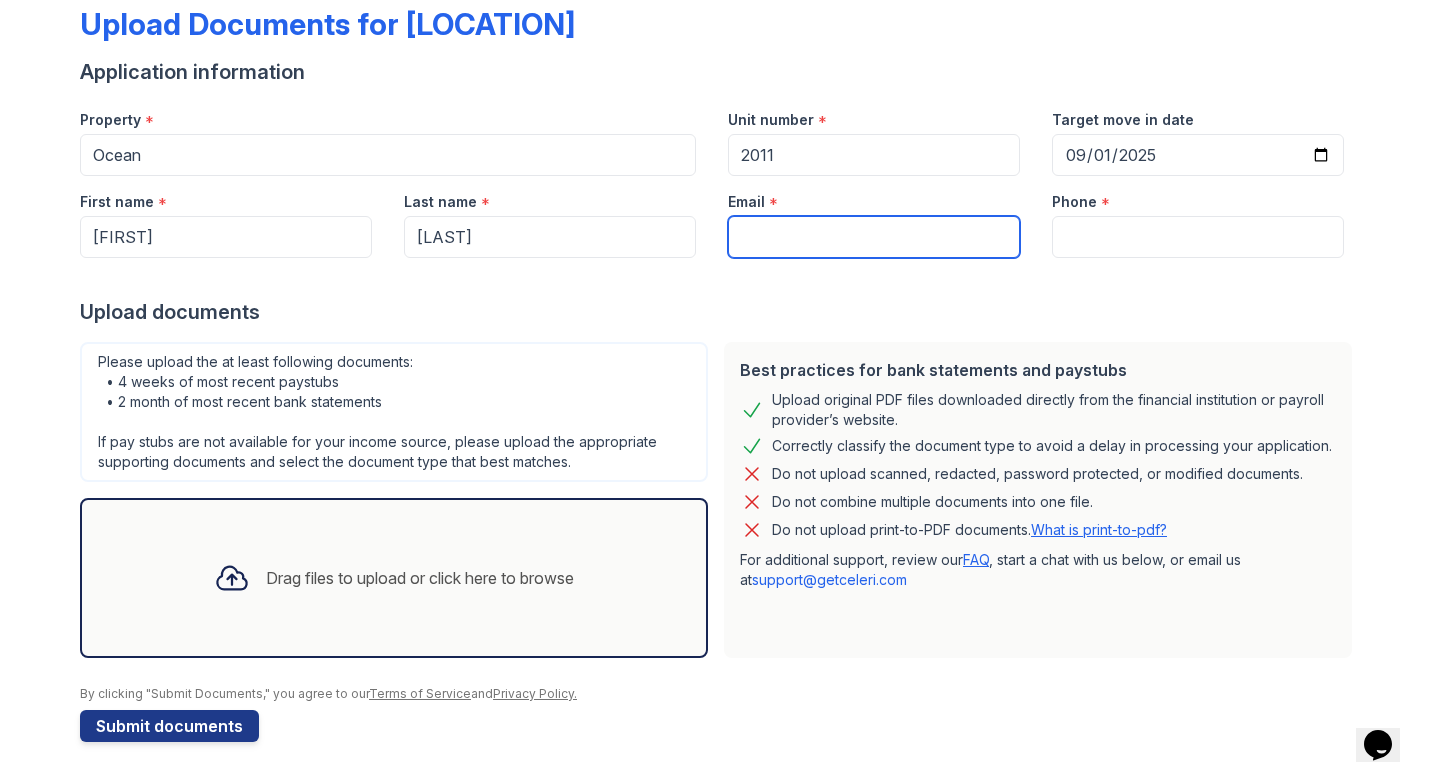 click on "Email" at bounding box center (874, 237) 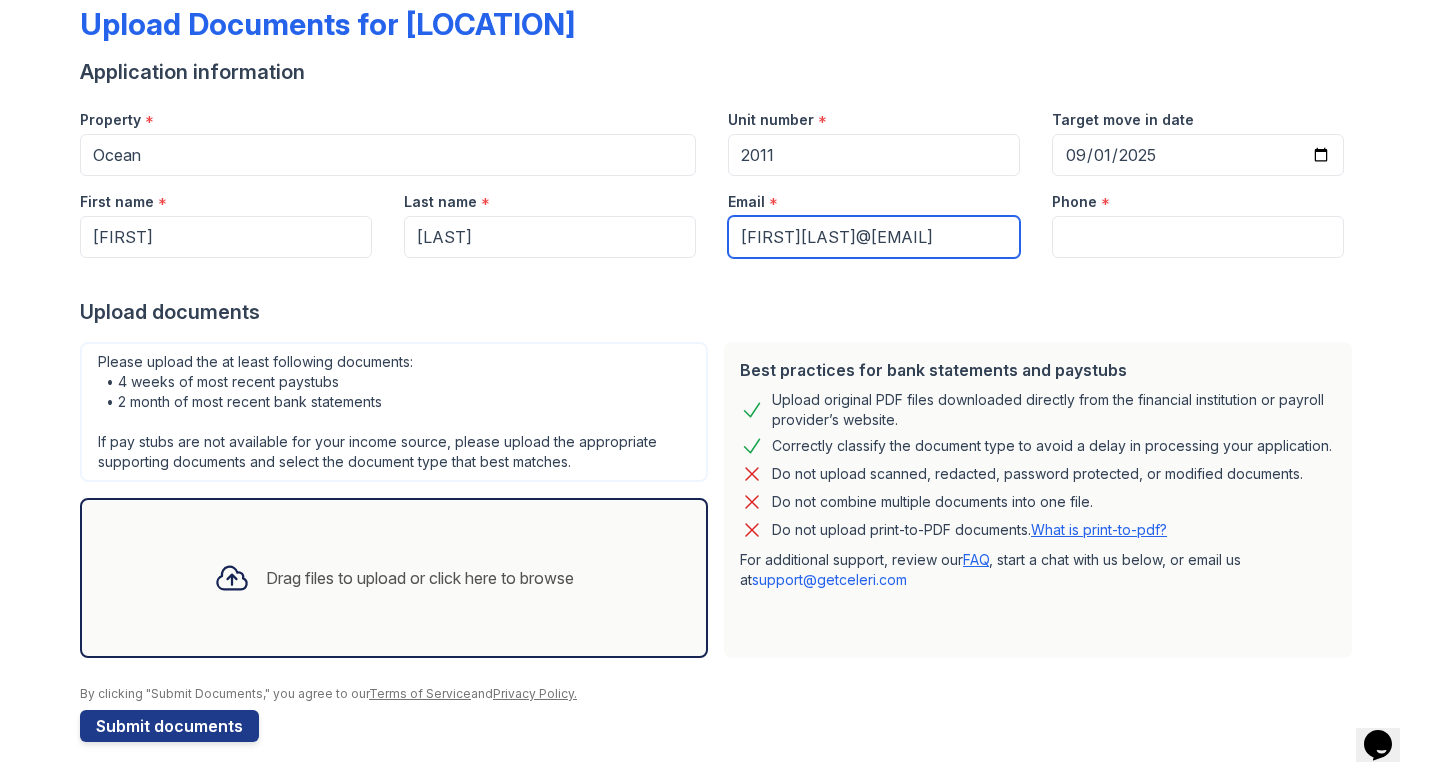 type on "[PHONE]" 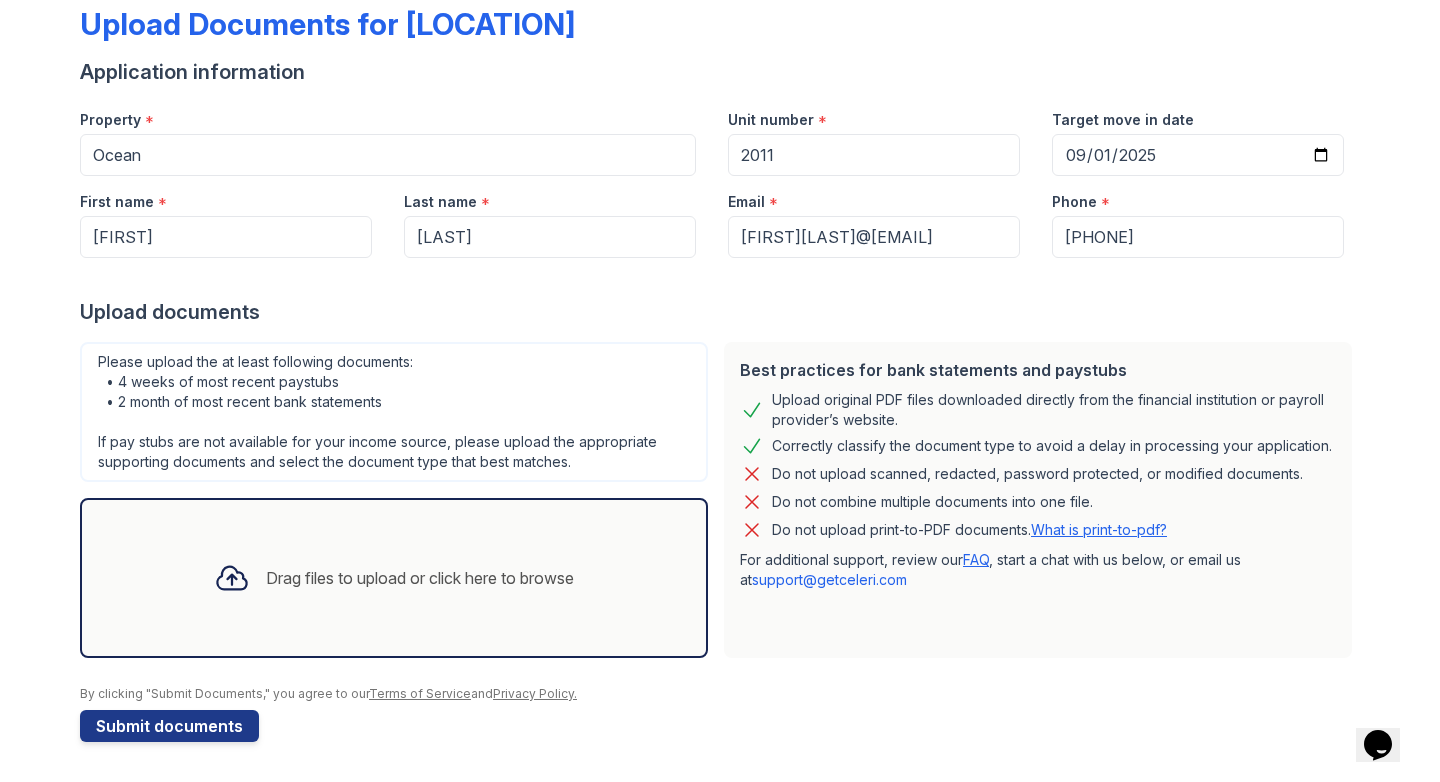click on "Please upload the at least following documents:
• 4 weeks of most recent paystubs
• 2 month of most recent bank statements
If pay stubs are not available for your income source, please upload the appropriate supporting documents and select the document type that best matches." at bounding box center (394, 412) 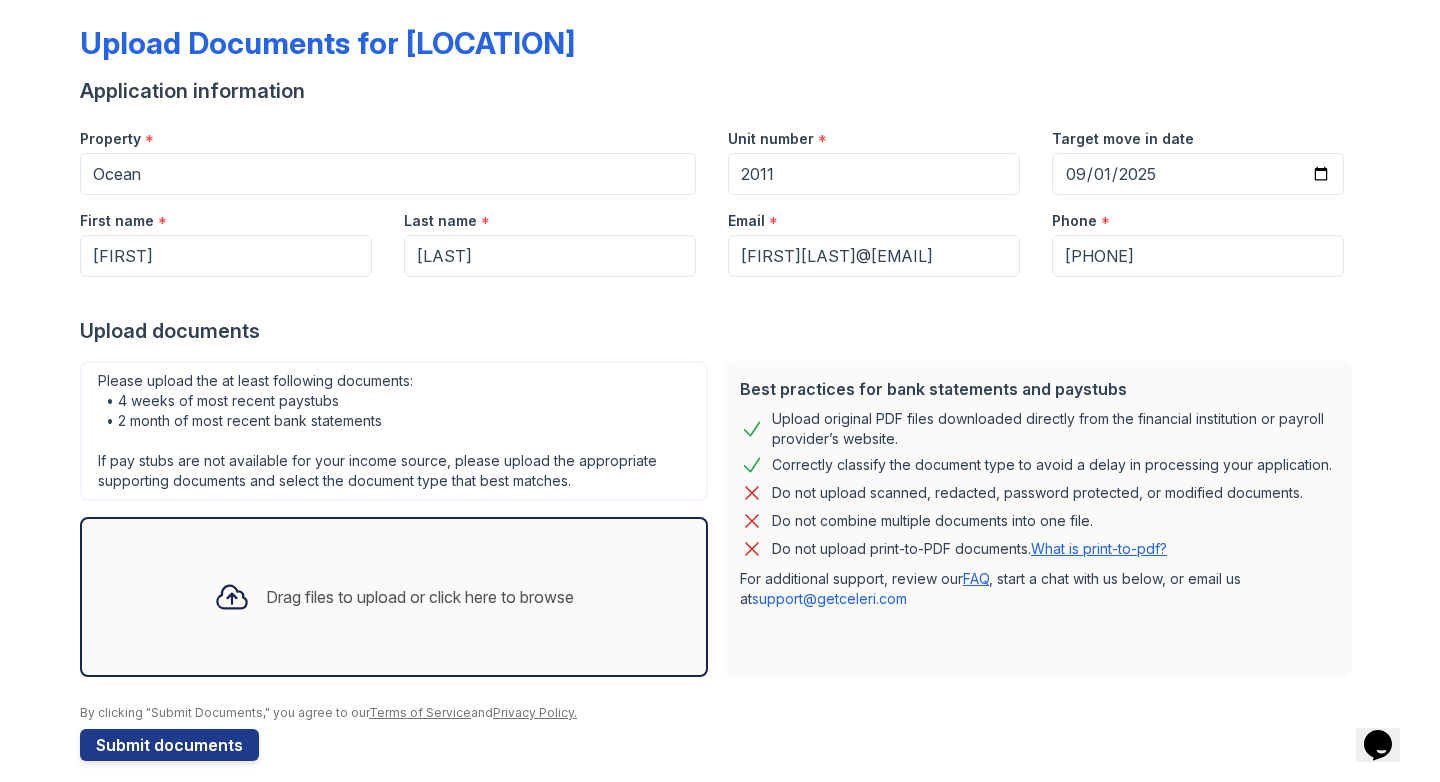 click on "Drag files to upload or click here to browse" at bounding box center [420, 597] 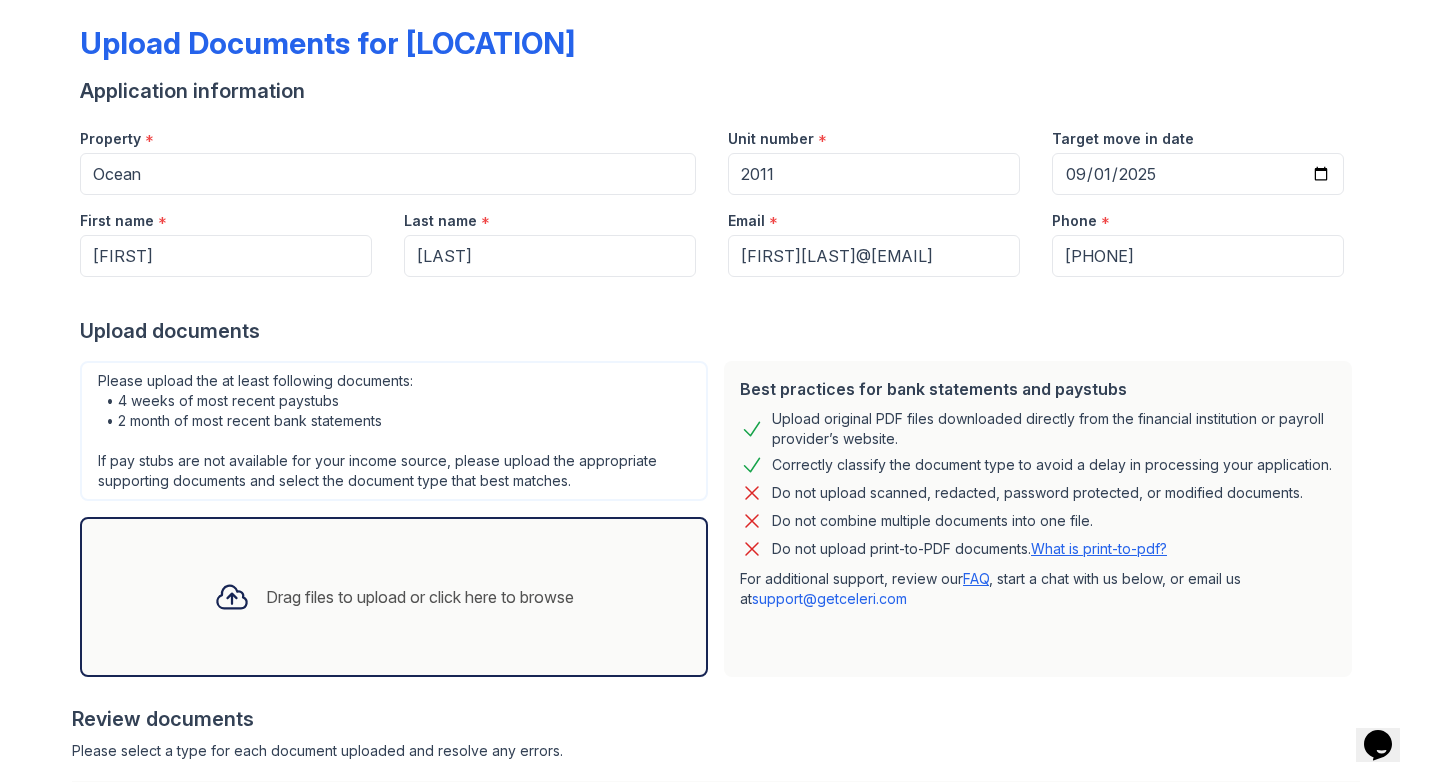 click 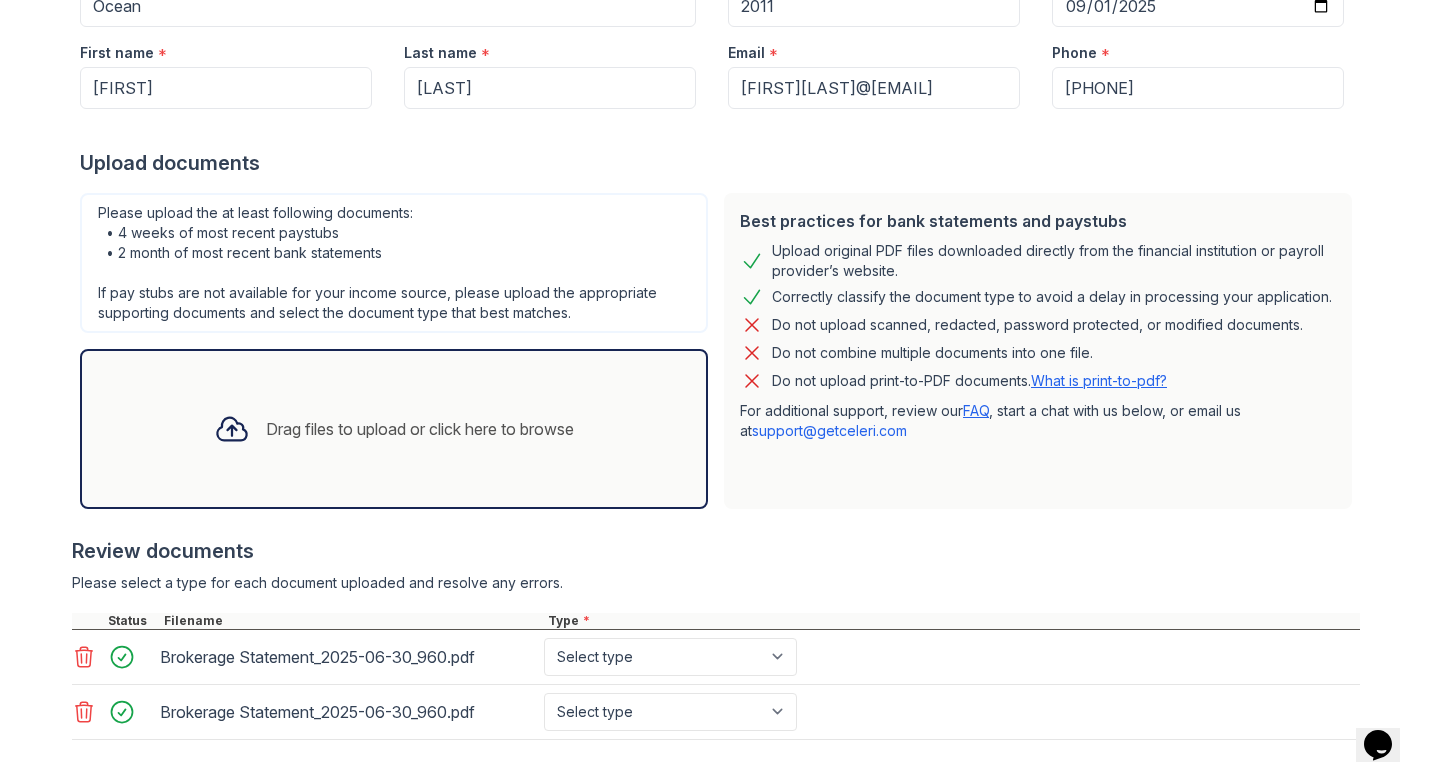 scroll, scrollTop: 353, scrollLeft: 0, axis: vertical 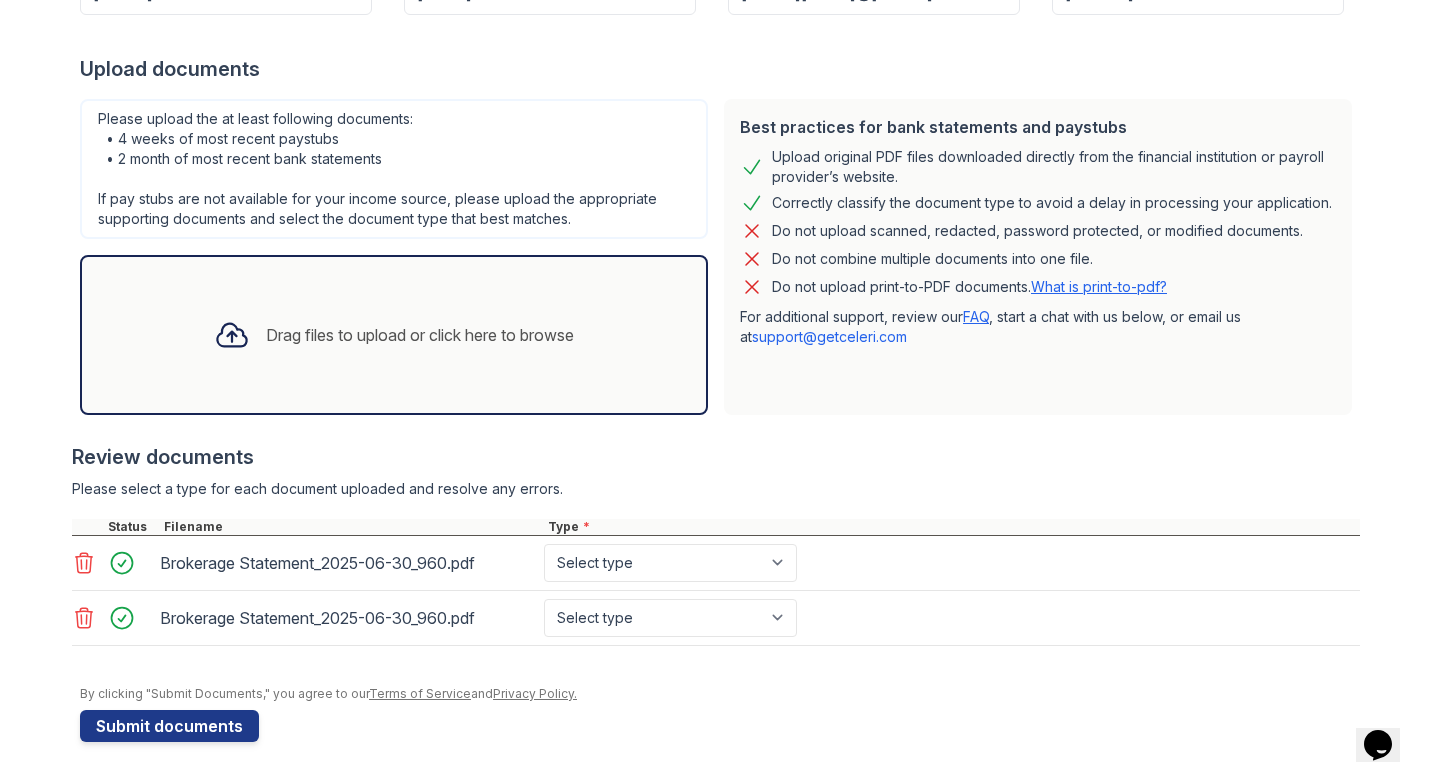 click 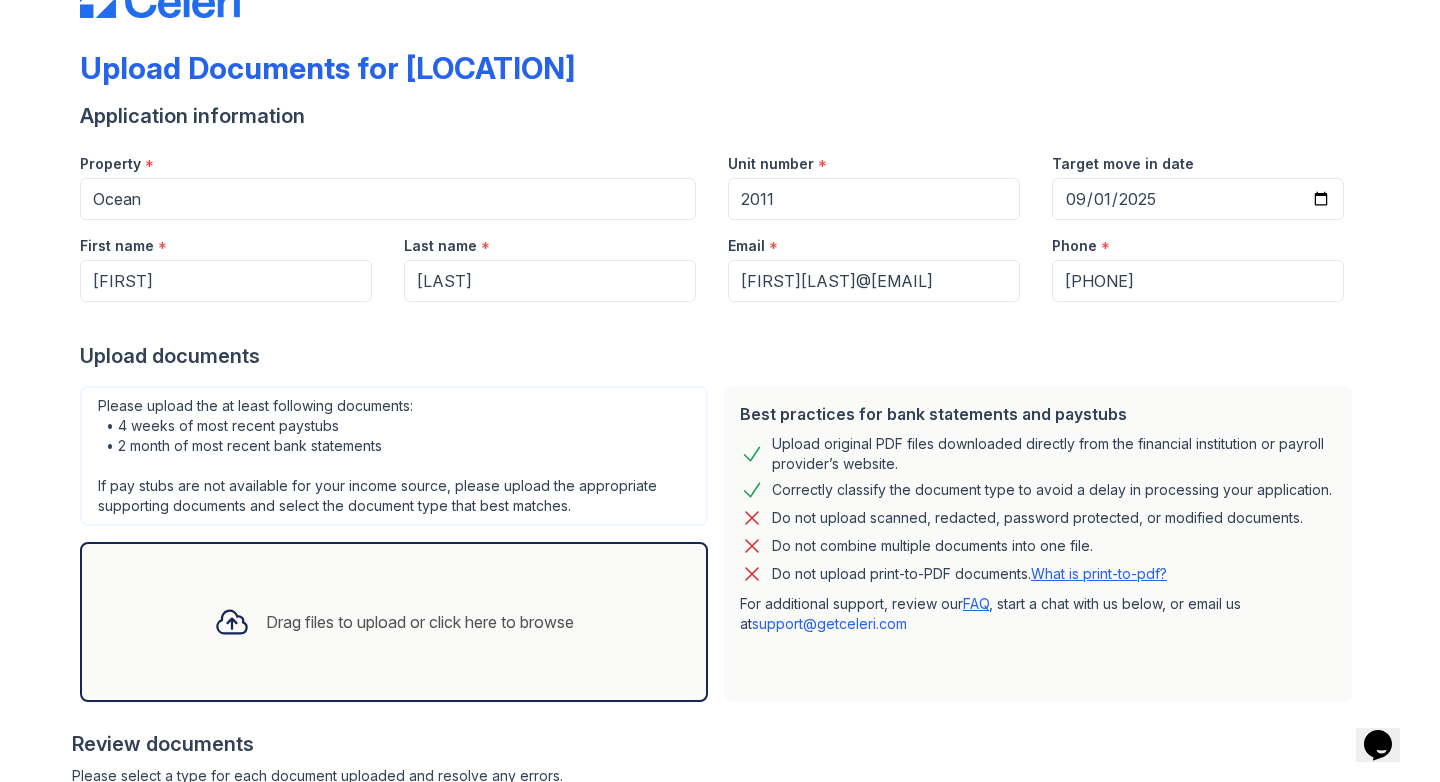 scroll, scrollTop: 0, scrollLeft: 0, axis: both 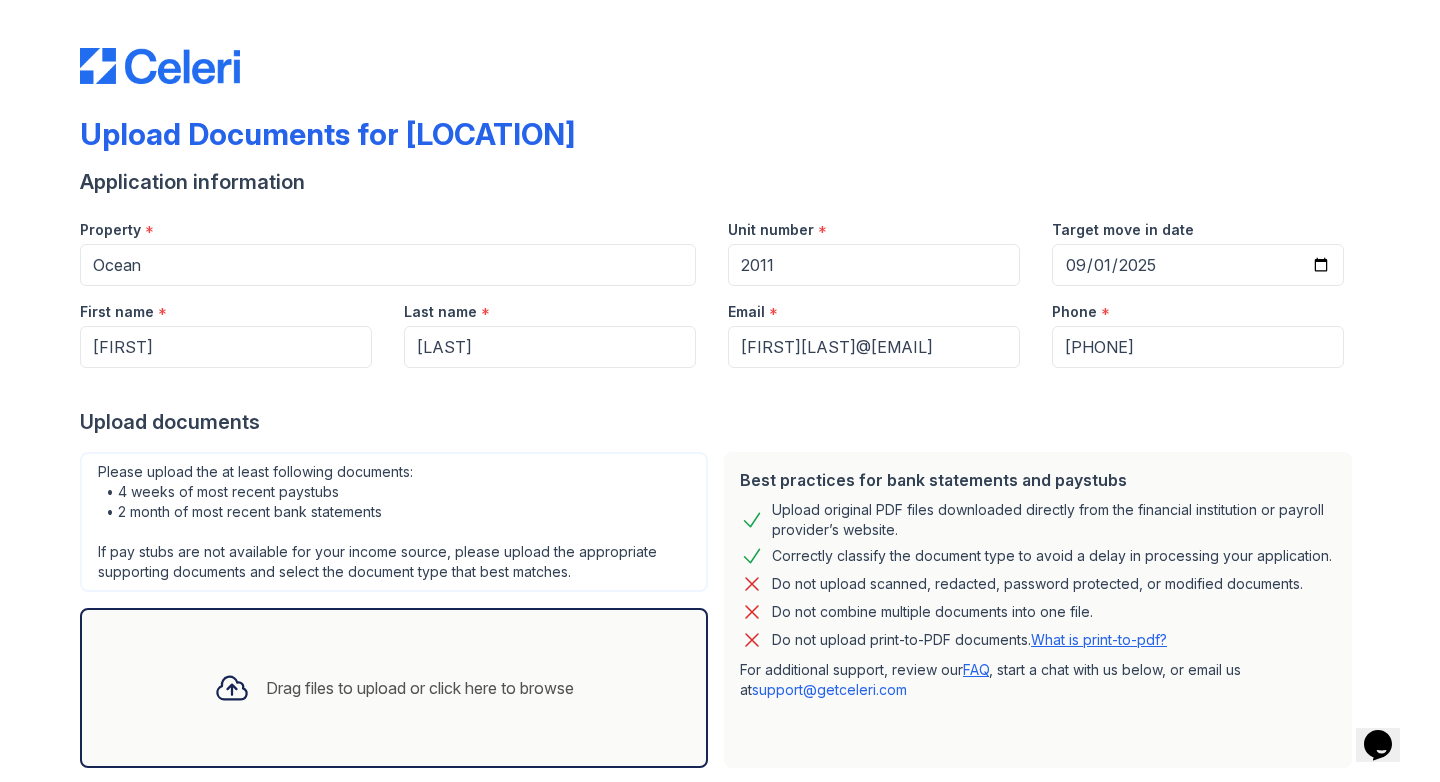 click on "Drag files to upload or click here to browse" at bounding box center [394, 688] 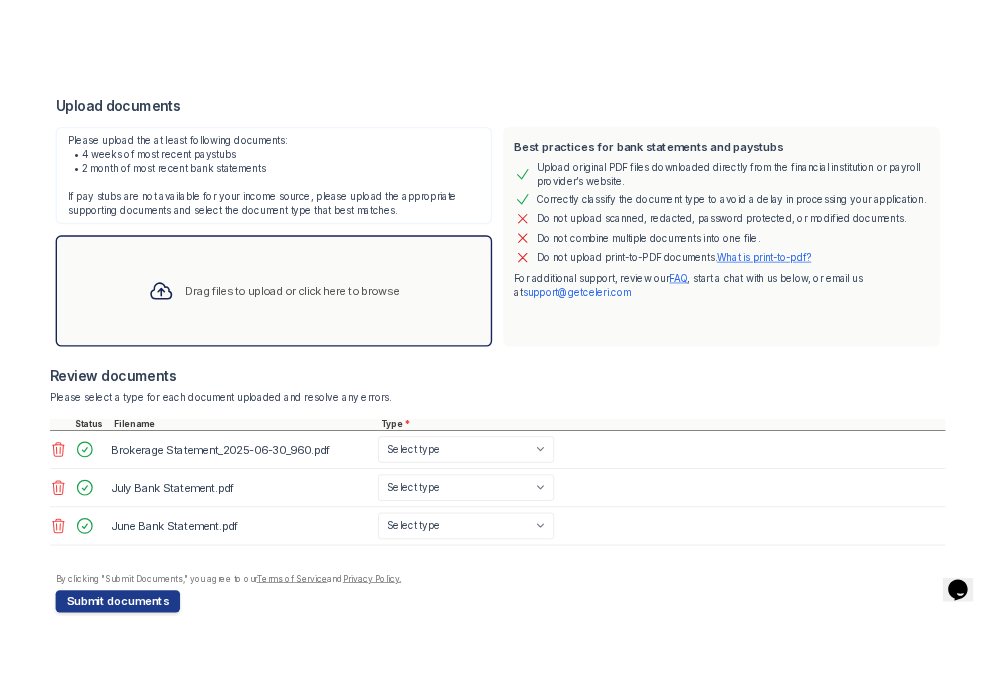 scroll, scrollTop: 374, scrollLeft: 0, axis: vertical 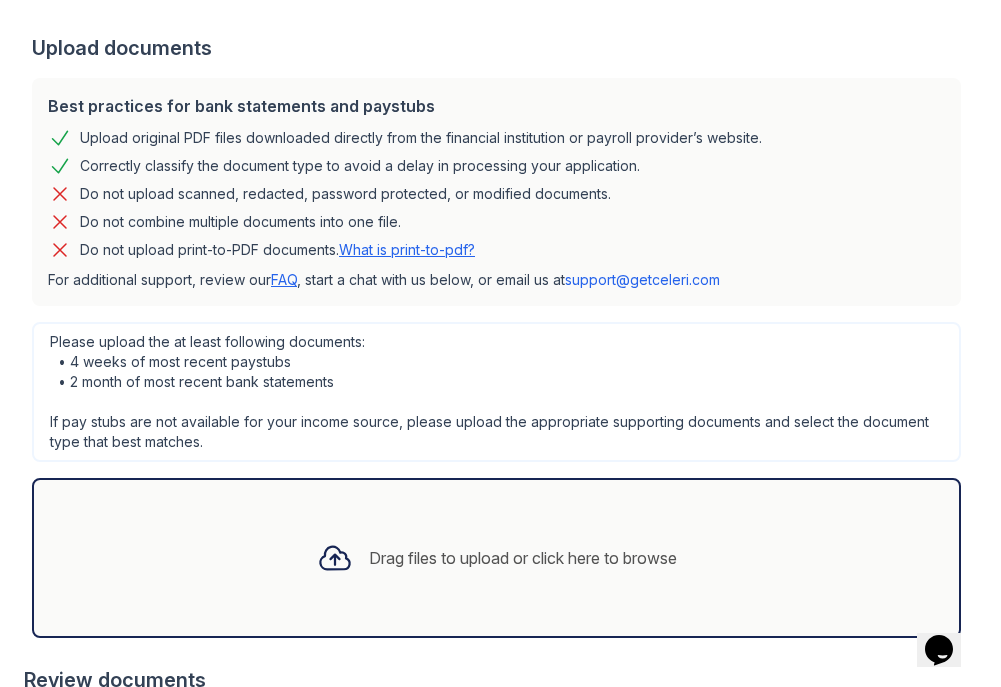 click 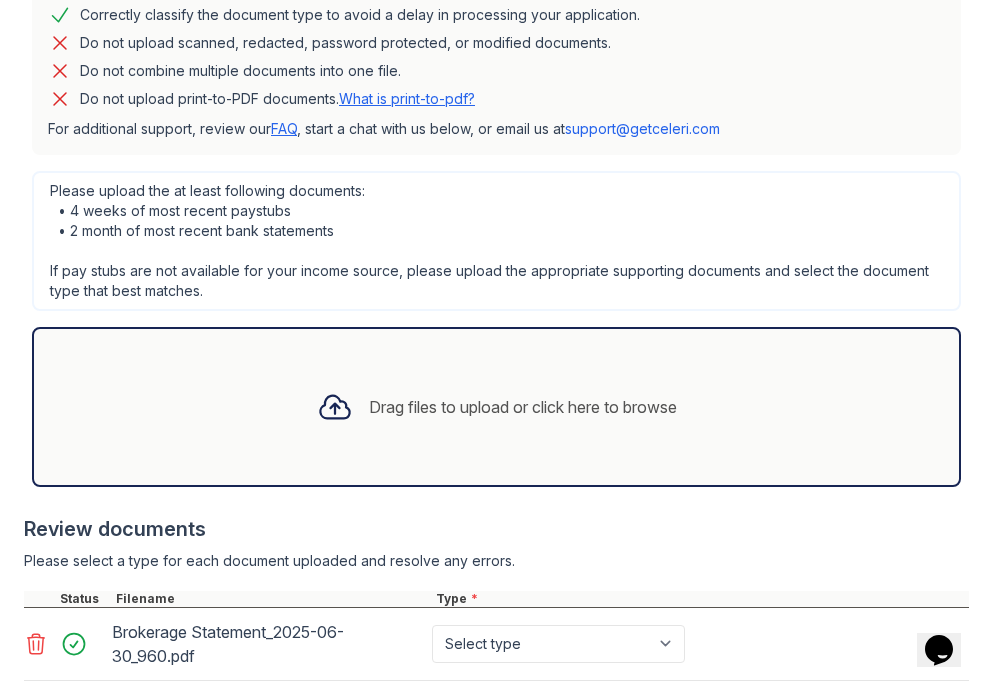 scroll, scrollTop: 386, scrollLeft: 0, axis: vertical 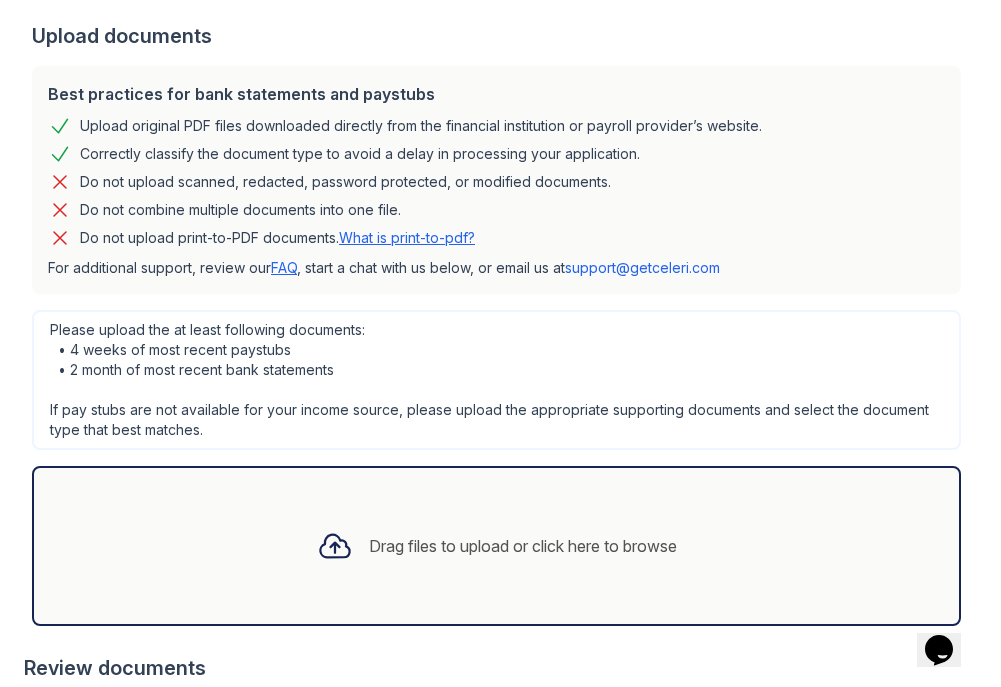 click 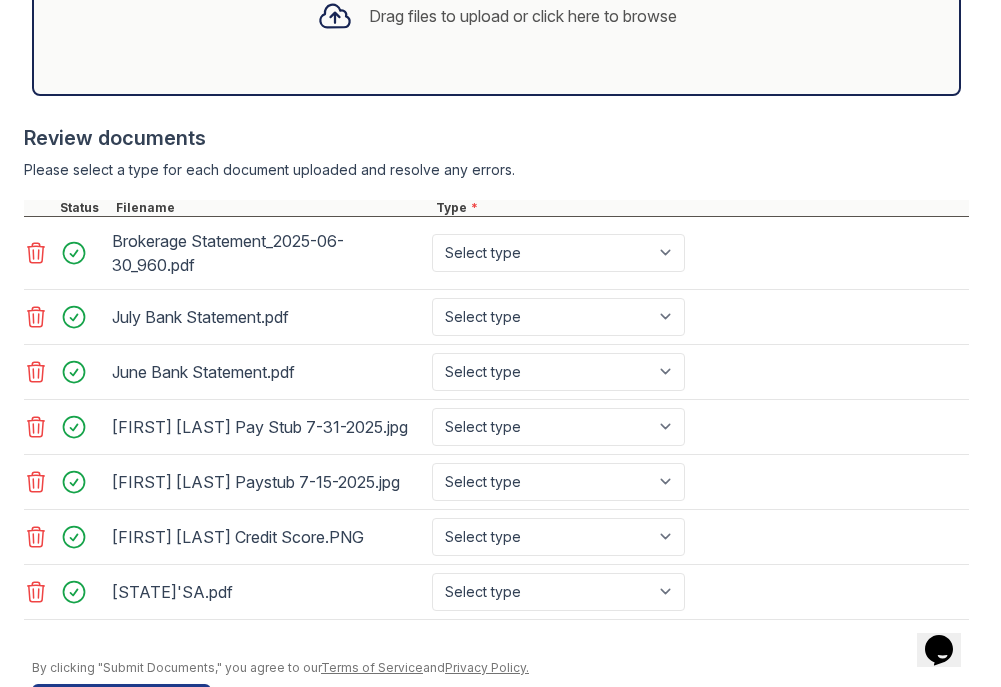 scroll, scrollTop: 1021, scrollLeft: 0, axis: vertical 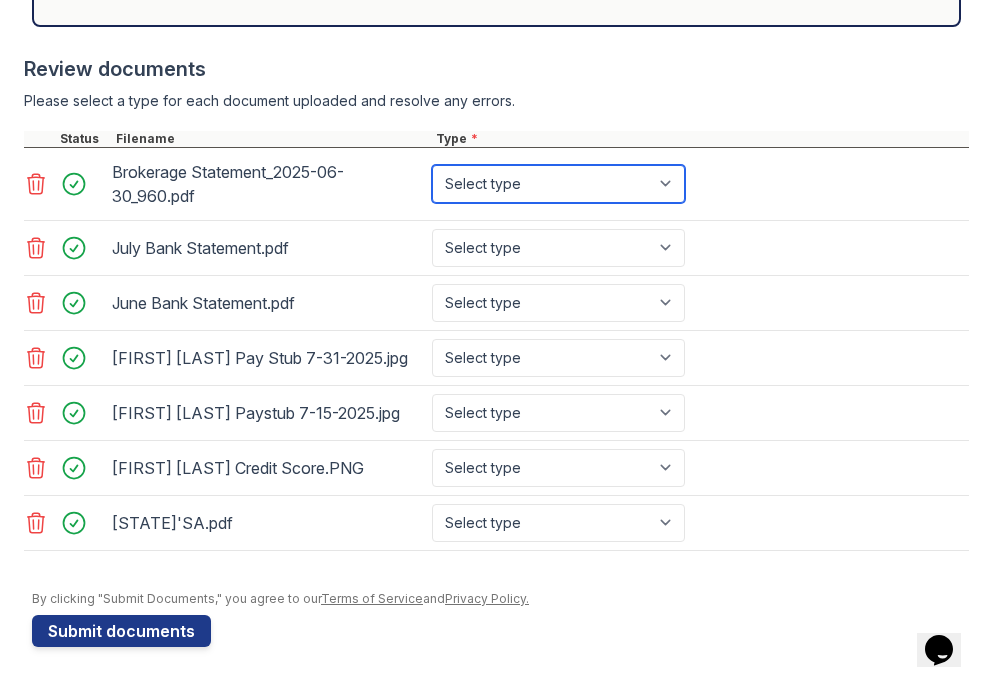click on "Select type
Paystub
Bank Statement
Offer Letter
Tax Documents
Benefit Award Letter
Investment Account Statement
Other" at bounding box center (558, 184) 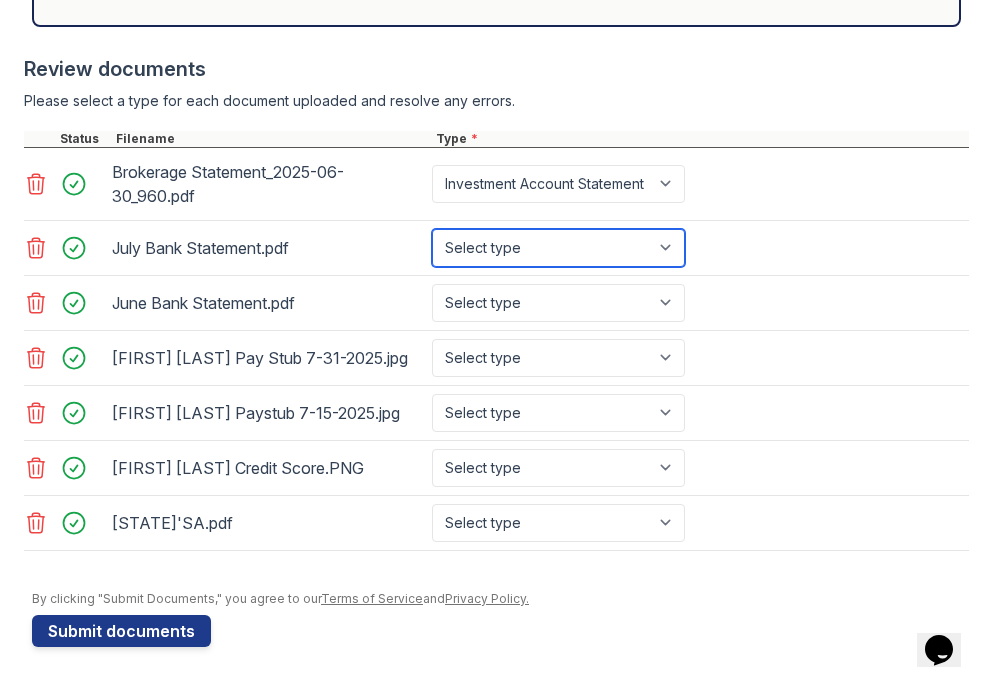 click on "Select type
Paystub
Bank Statement
Offer Letter
Tax Documents
Benefit Award Letter
Investment Account Statement
Other" at bounding box center [558, 248] 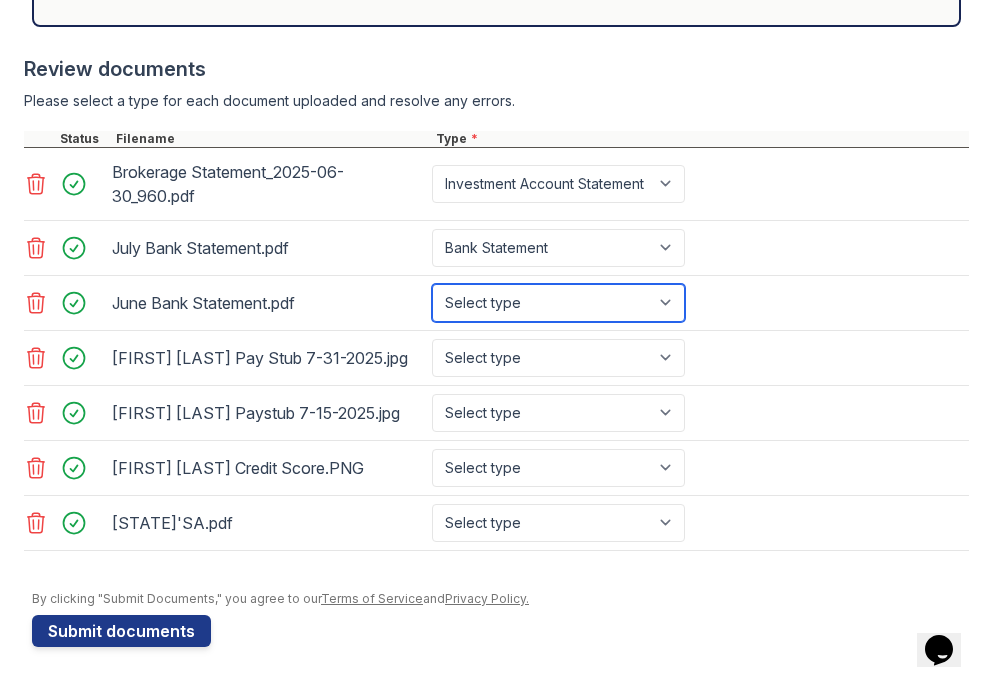 click on "Select type
Paystub
Bank Statement
Offer Letter
Tax Documents
Benefit Award Letter
Investment Account Statement
Other" at bounding box center [558, 303] 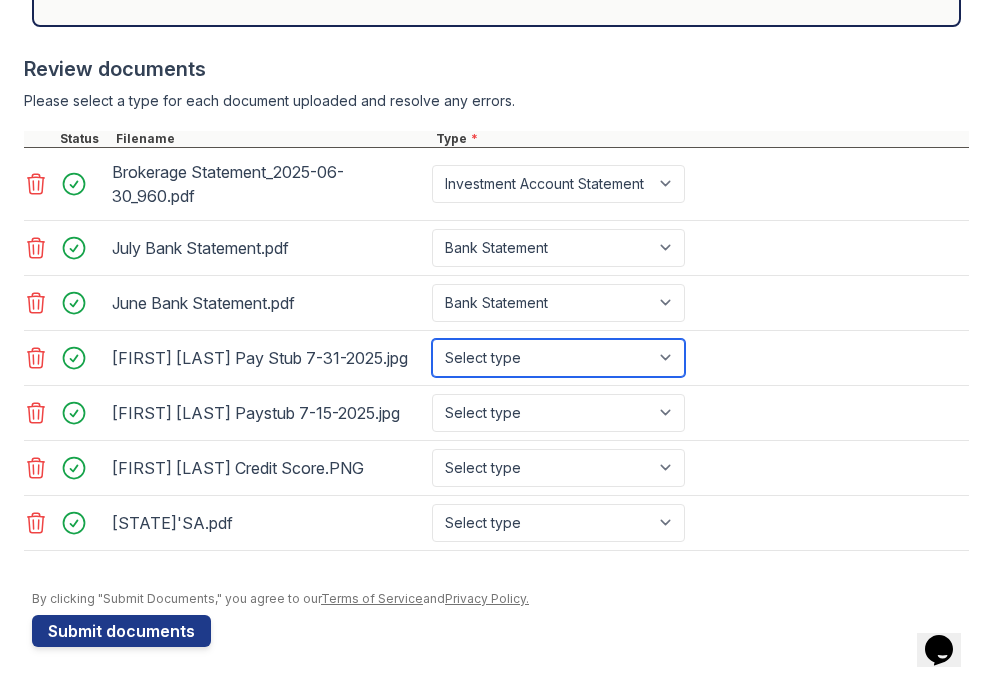 click on "Select type
Paystub
Bank Statement
Offer Letter
Tax Documents
Benefit Award Letter
Investment Account Statement
Other" at bounding box center (558, 358) 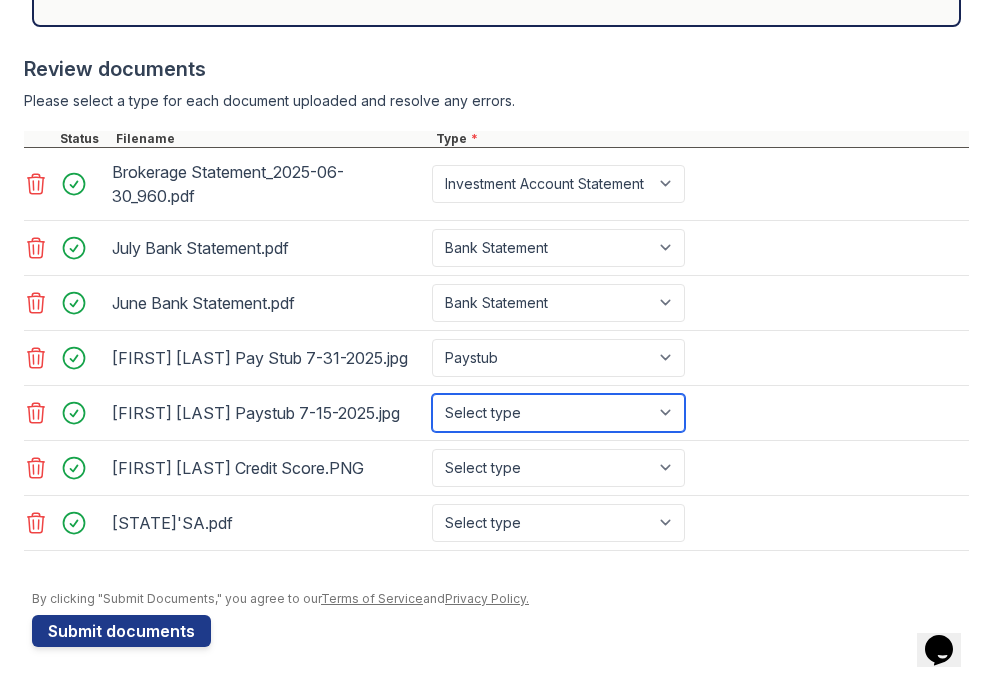 click on "Select type
Paystub
Bank Statement
Offer Letter
Tax Documents
Benefit Award Letter
Investment Account Statement
Other" at bounding box center [558, 413] 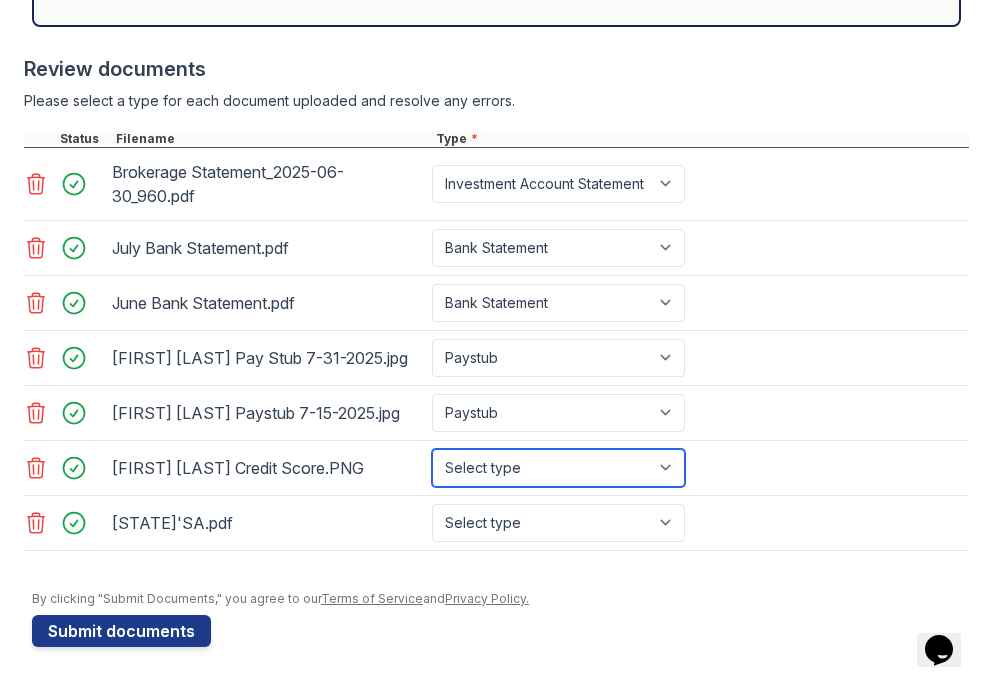 click on "Select type
Paystub
Bank Statement
Offer Letter
Tax Documents
Benefit Award Letter
Investment Account Statement
Other" at bounding box center (558, 468) 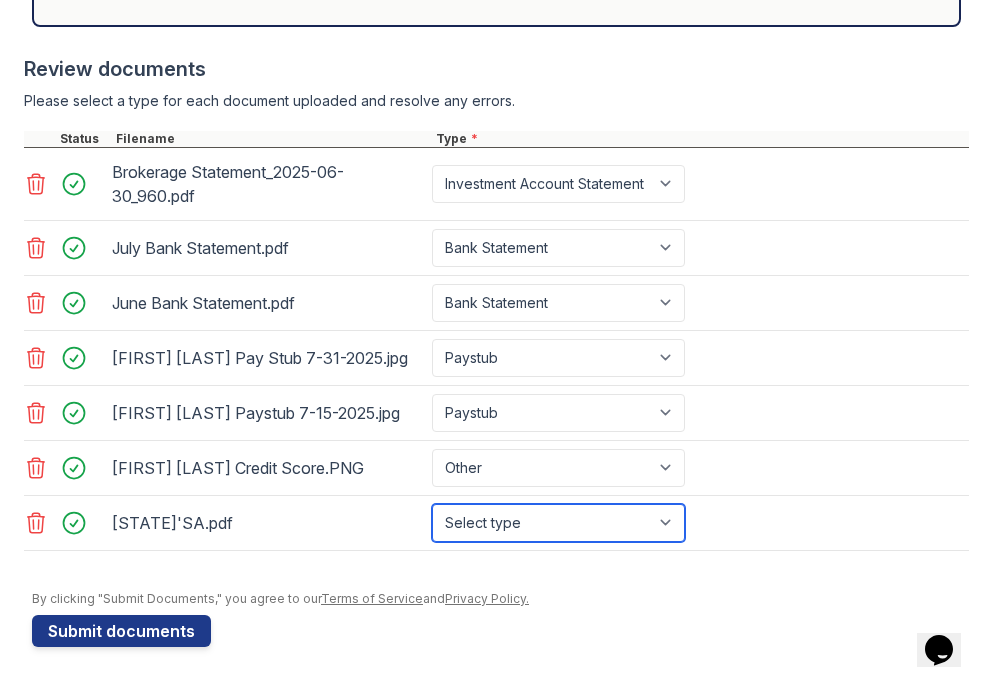 click on "Select type
Paystub
Bank Statement
Offer Letter
Tax Documents
Benefit Award Letter
Investment Account Statement
Other" at bounding box center [558, 523] 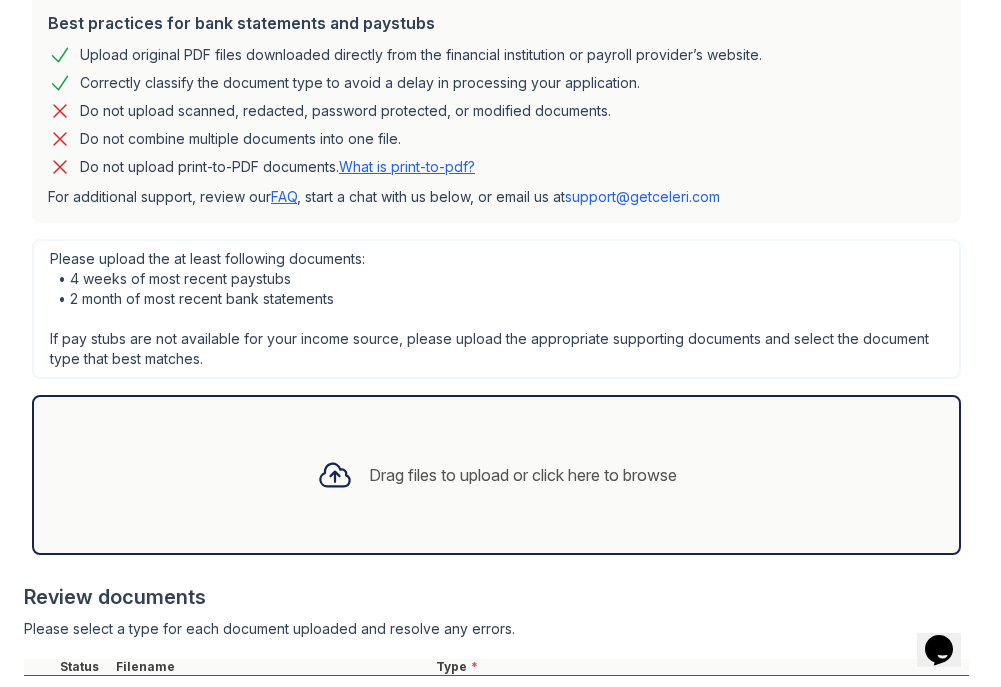 scroll, scrollTop: 457, scrollLeft: 0, axis: vertical 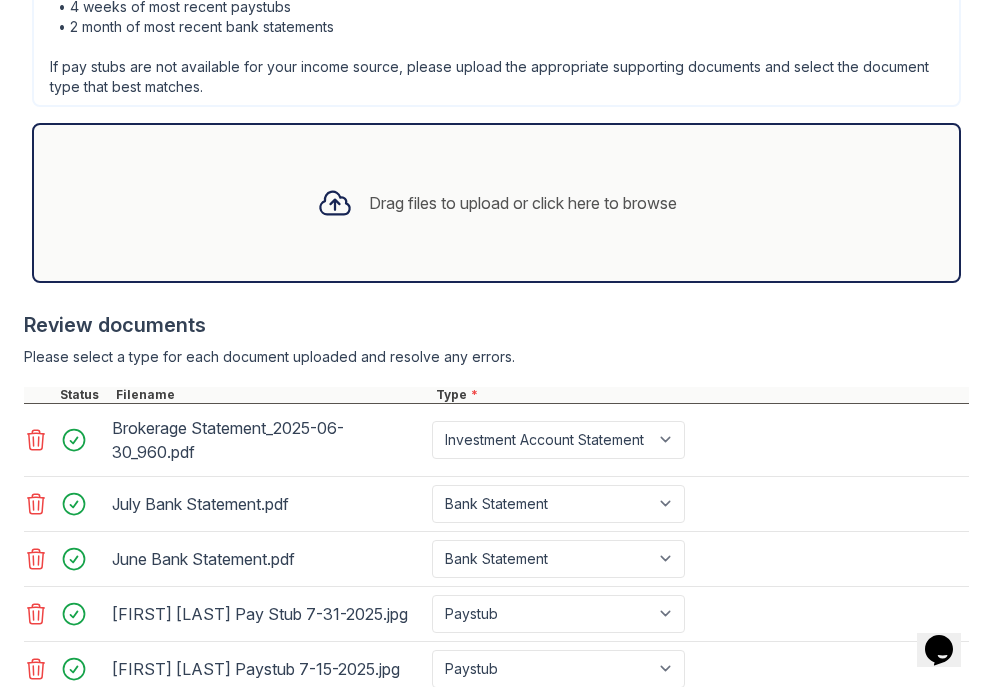 click 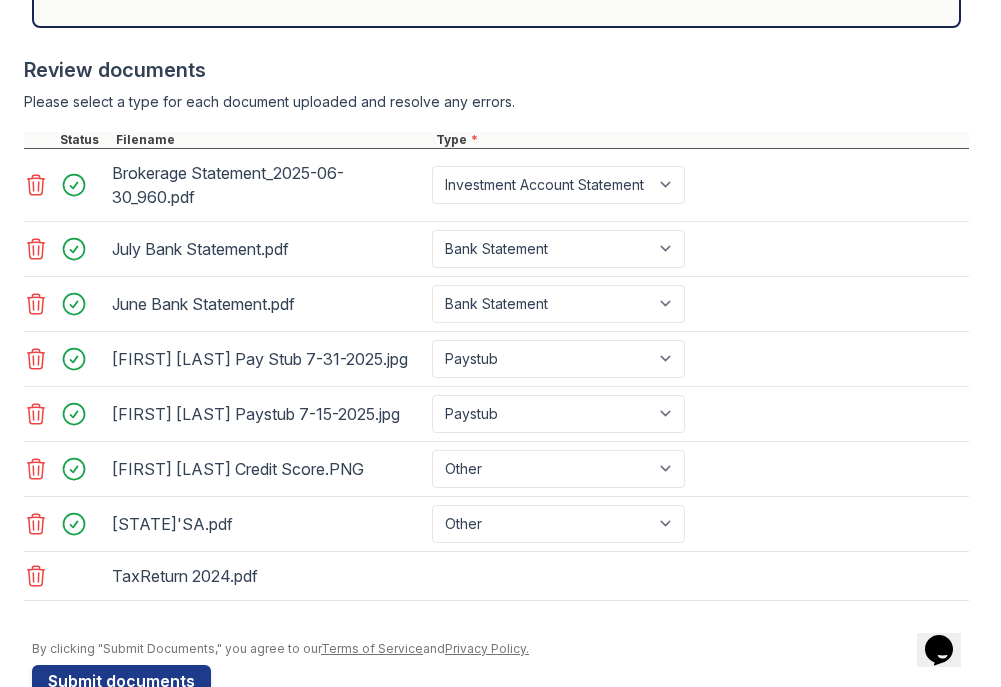scroll, scrollTop: 1070, scrollLeft: 0, axis: vertical 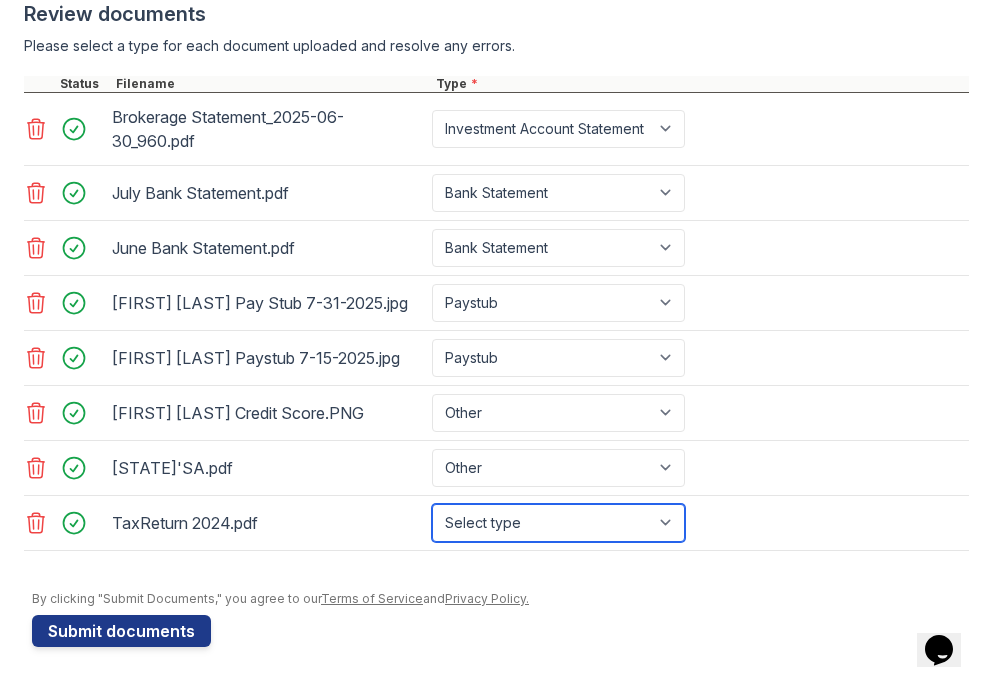 click on "Select type
Paystub
Bank Statement
Offer Letter
Tax Documents
Benefit Award Letter
Investment Account Statement
Other" at bounding box center (558, 523) 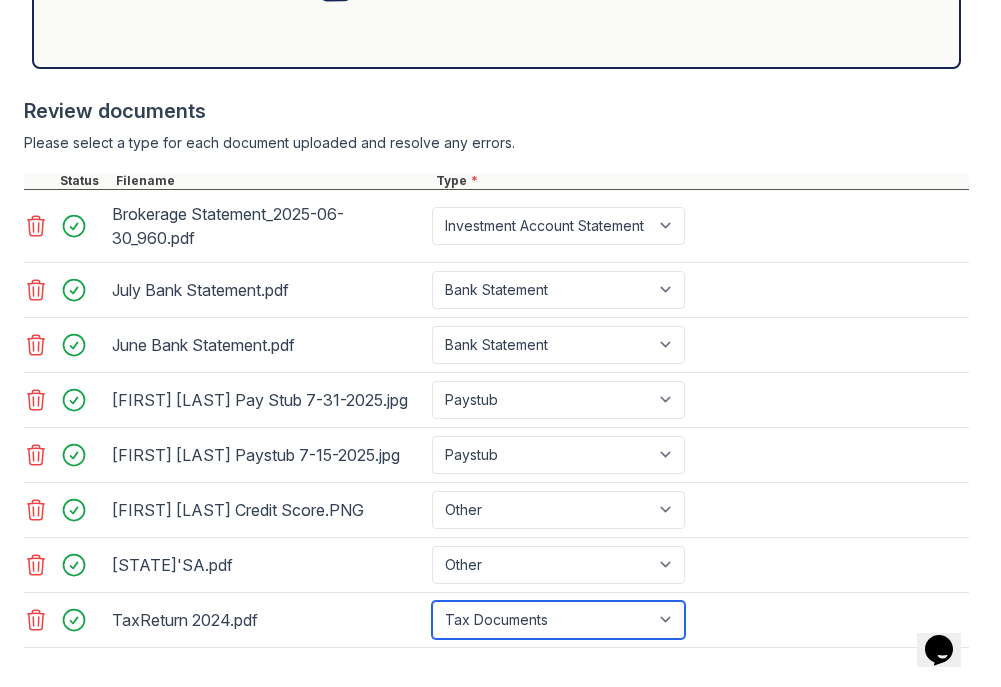 scroll, scrollTop: 1076, scrollLeft: 0, axis: vertical 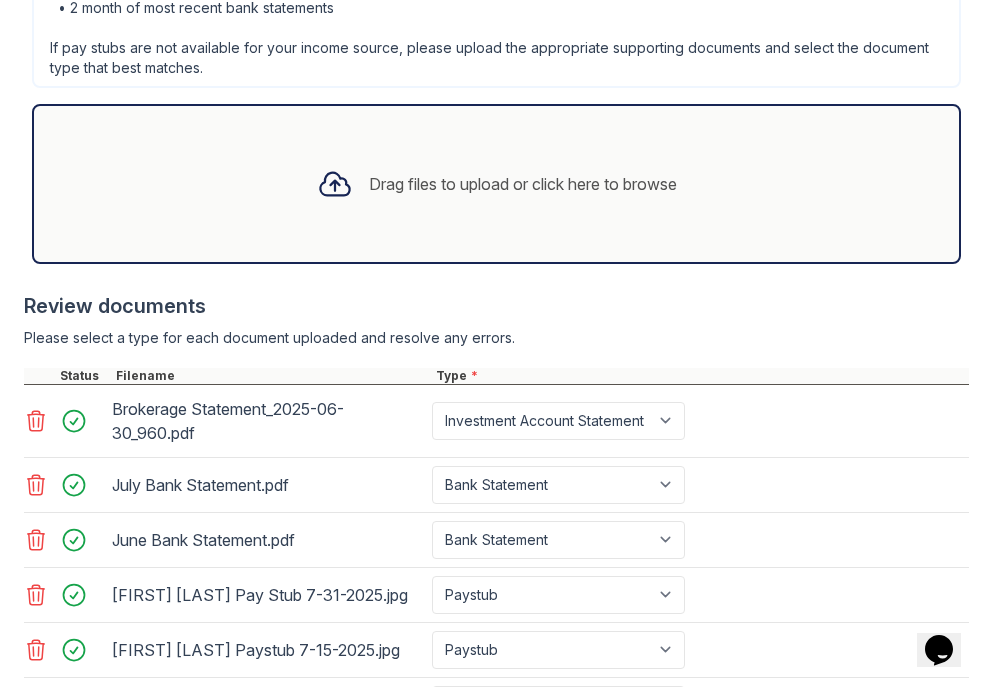 click 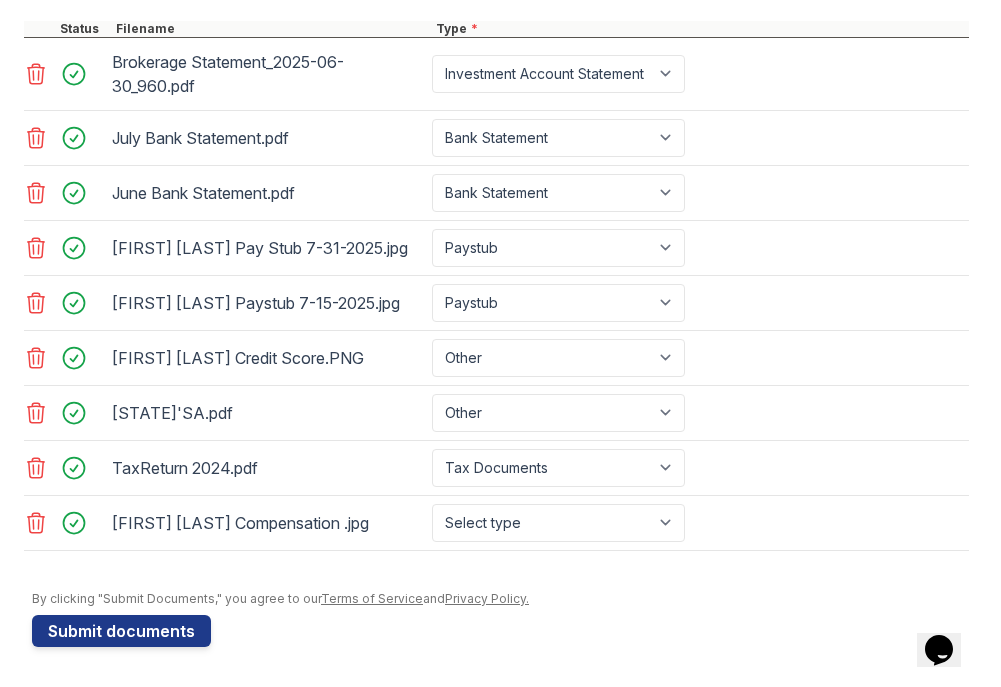 scroll, scrollTop: 1103, scrollLeft: 0, axis: vertical 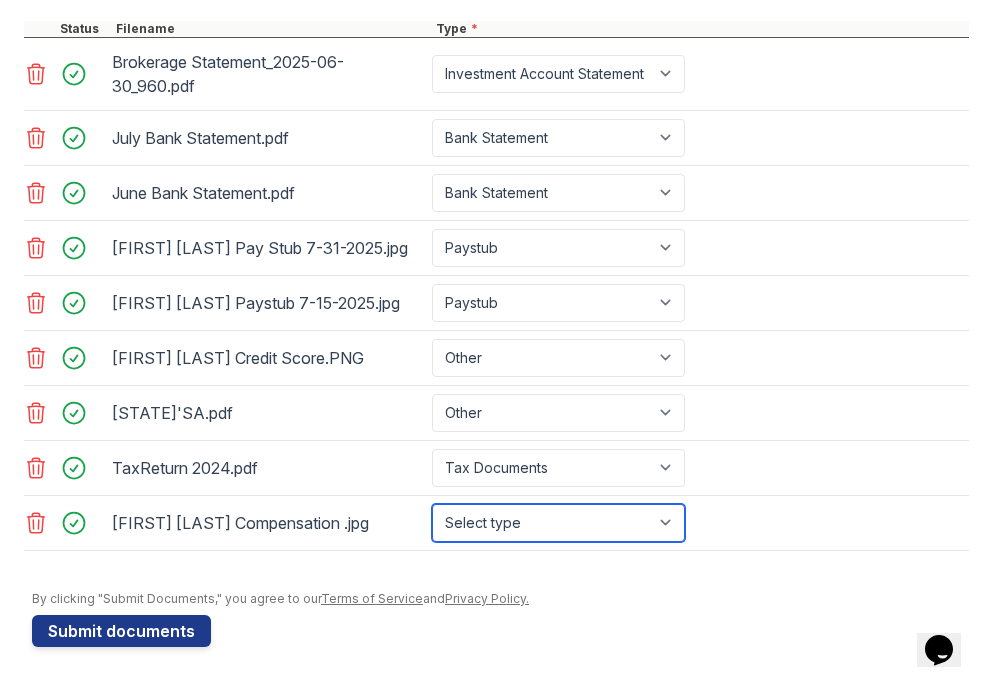 click on "Select type
Paystub
Bank Statement
Offer Letter
Tax Documents
Benefit Award Letter
Investment Account Statement
Other" at bounding box center [558, 523] 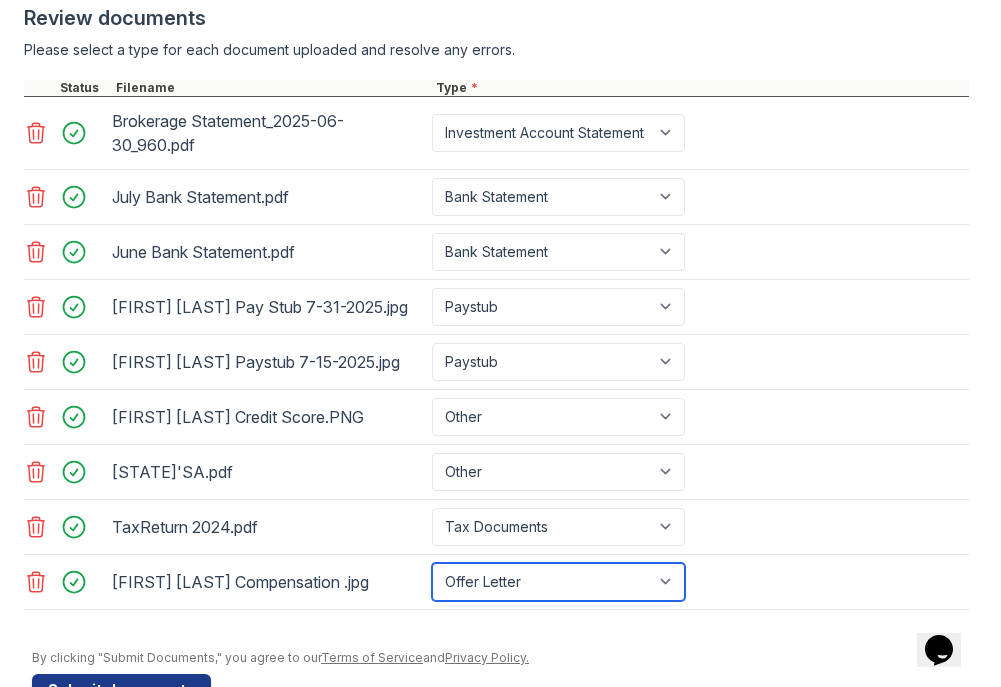 scroll, scrollTop: 1052, scrollLeft: 0, axis: vertical 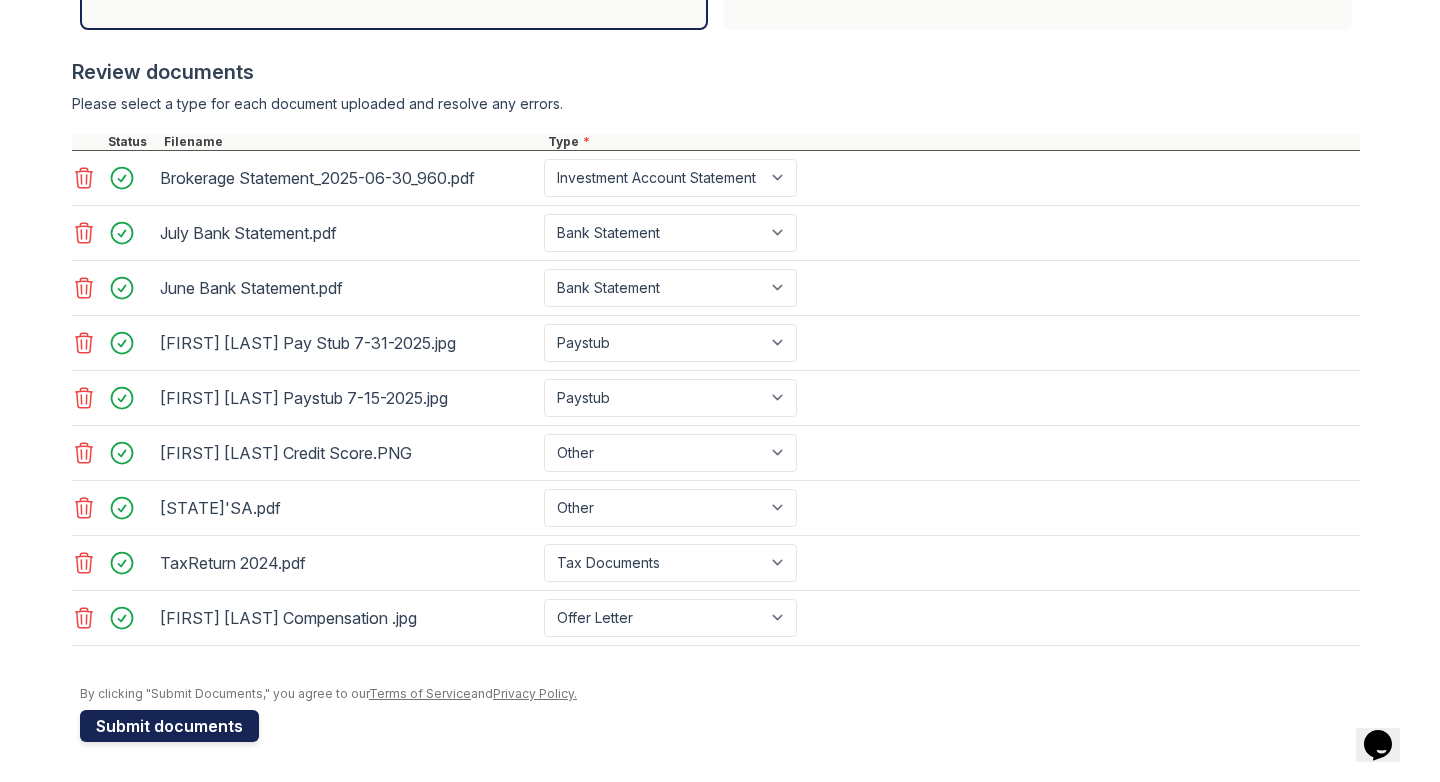 click on "Submit documents" at bounding box center (169, 726) 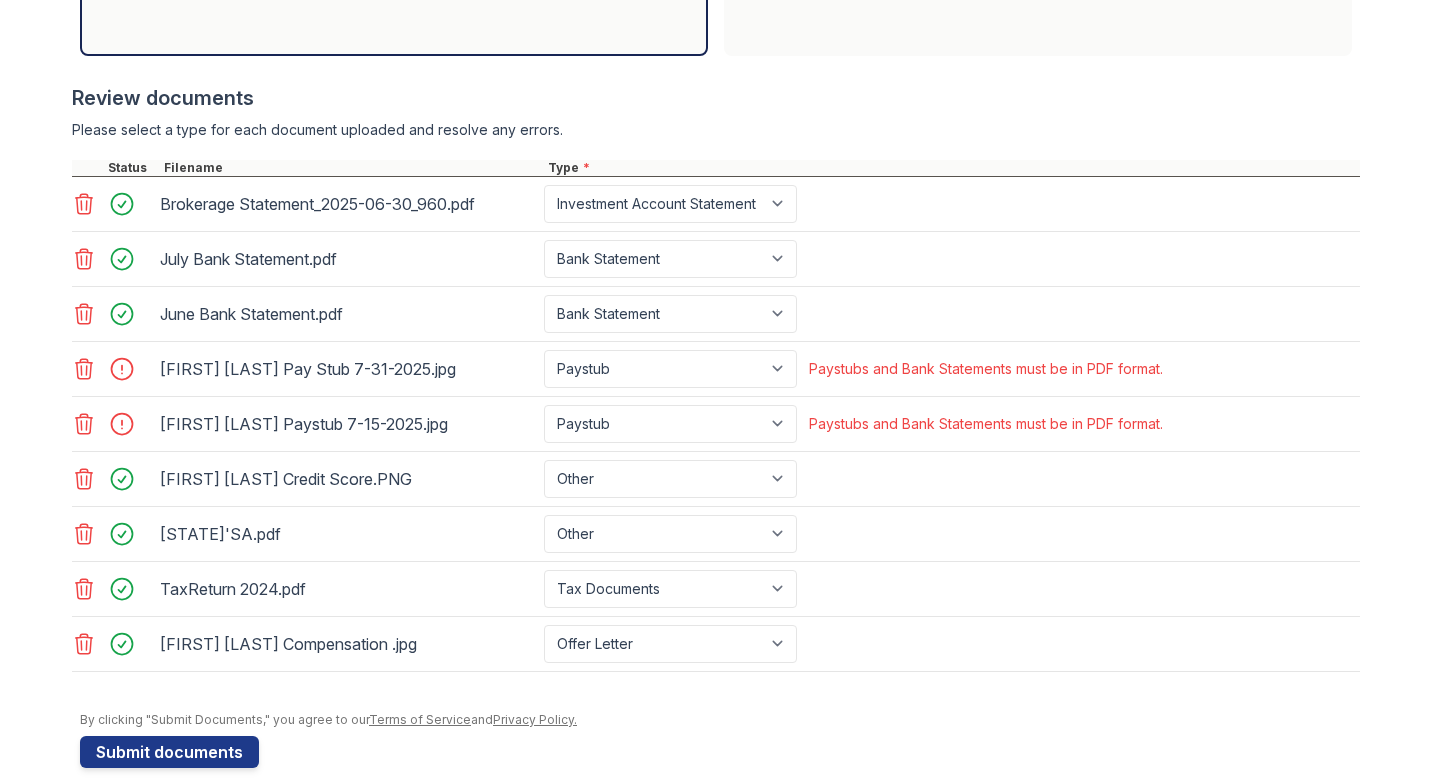 scroll, scrollTop: 794, scrollLeft: 0, axis: vertical 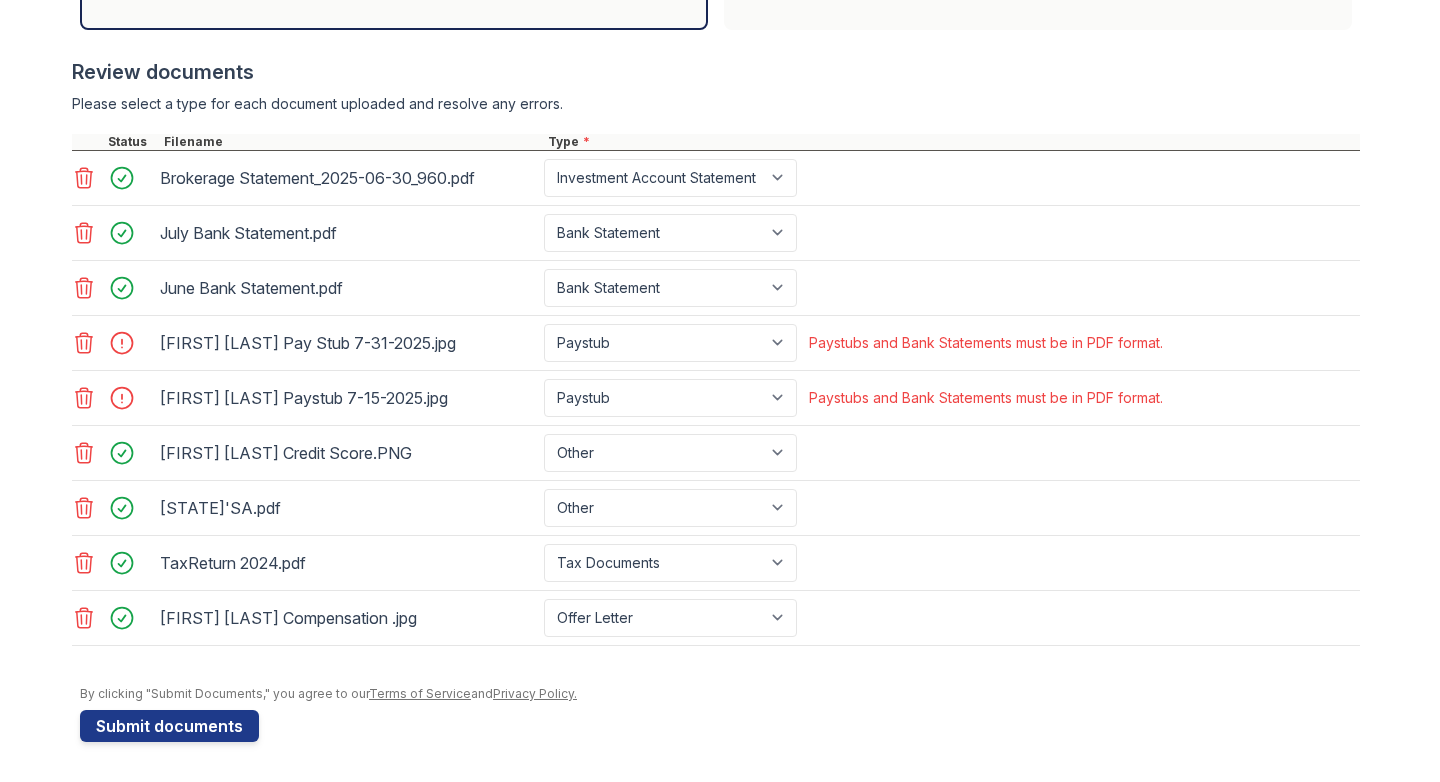 click 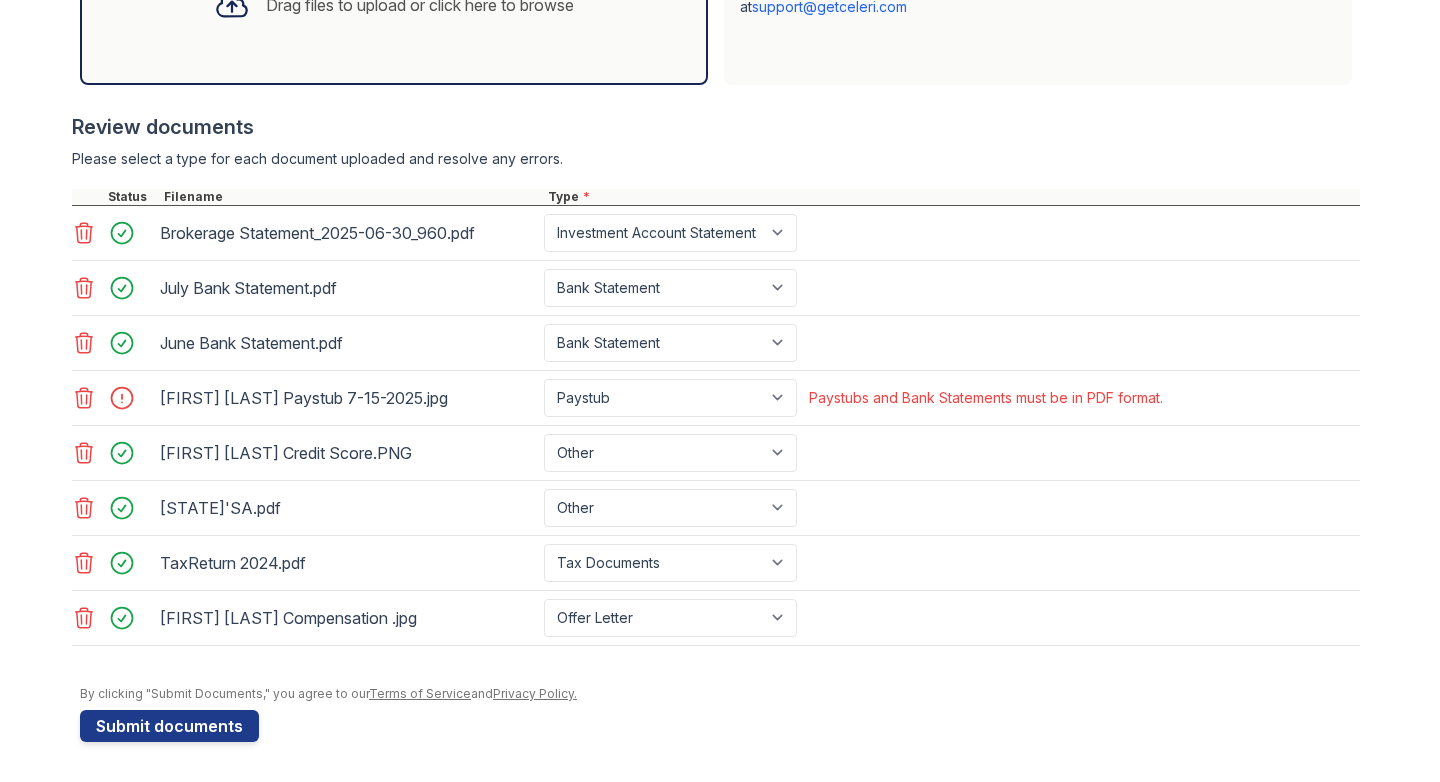 click 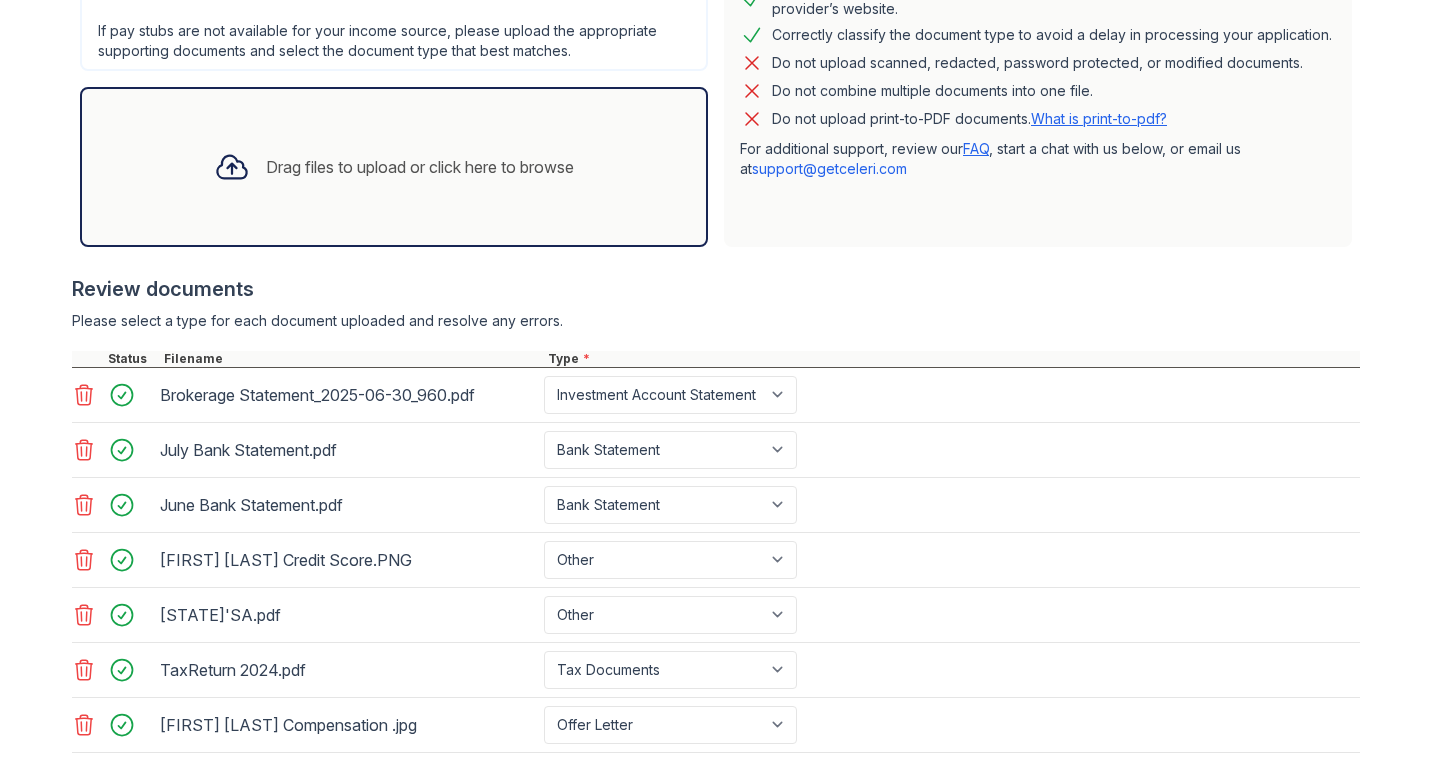 scroll, scrollTop: 573, scrollLeft: 0, axis: vertical 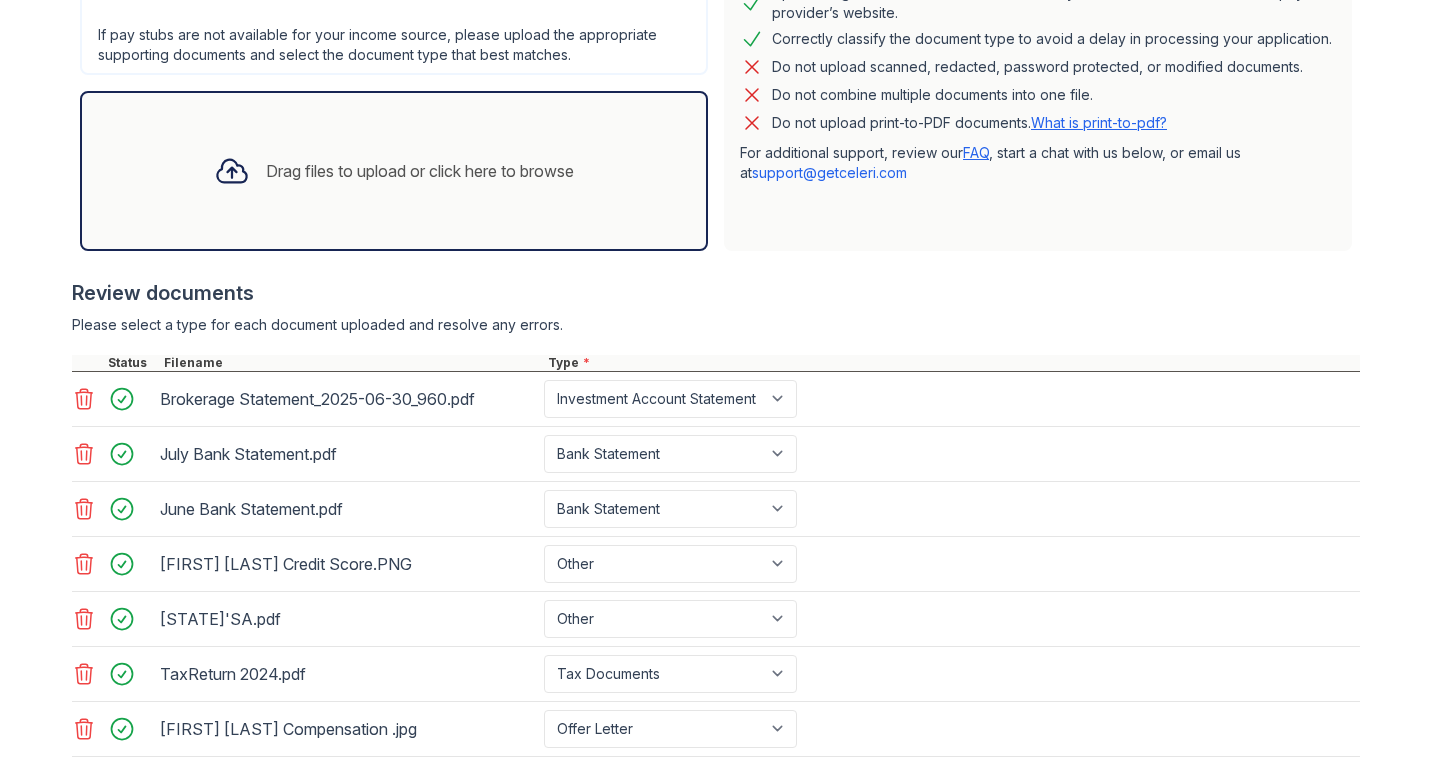 click 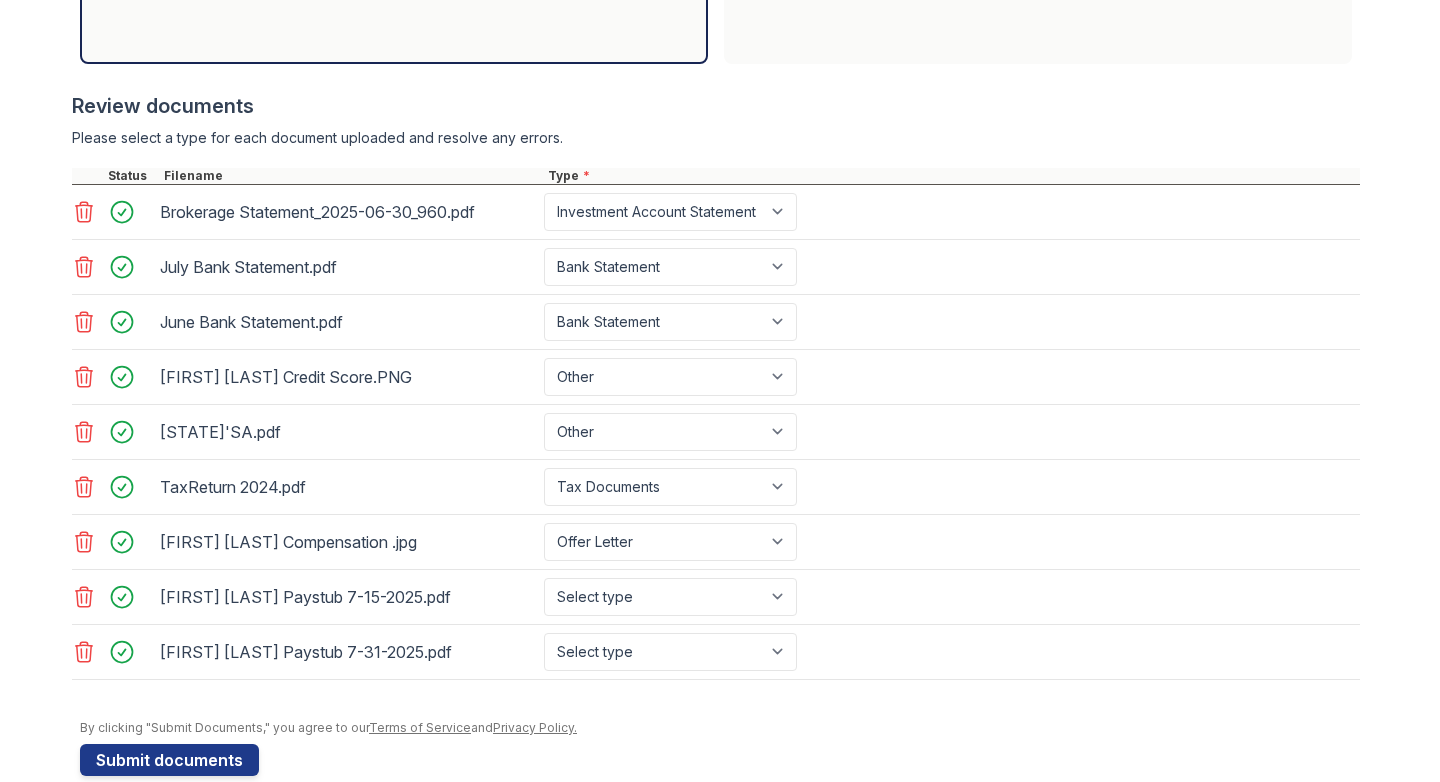scroll, scrollTop: 794, scrollLeft: 0, axis: vertical 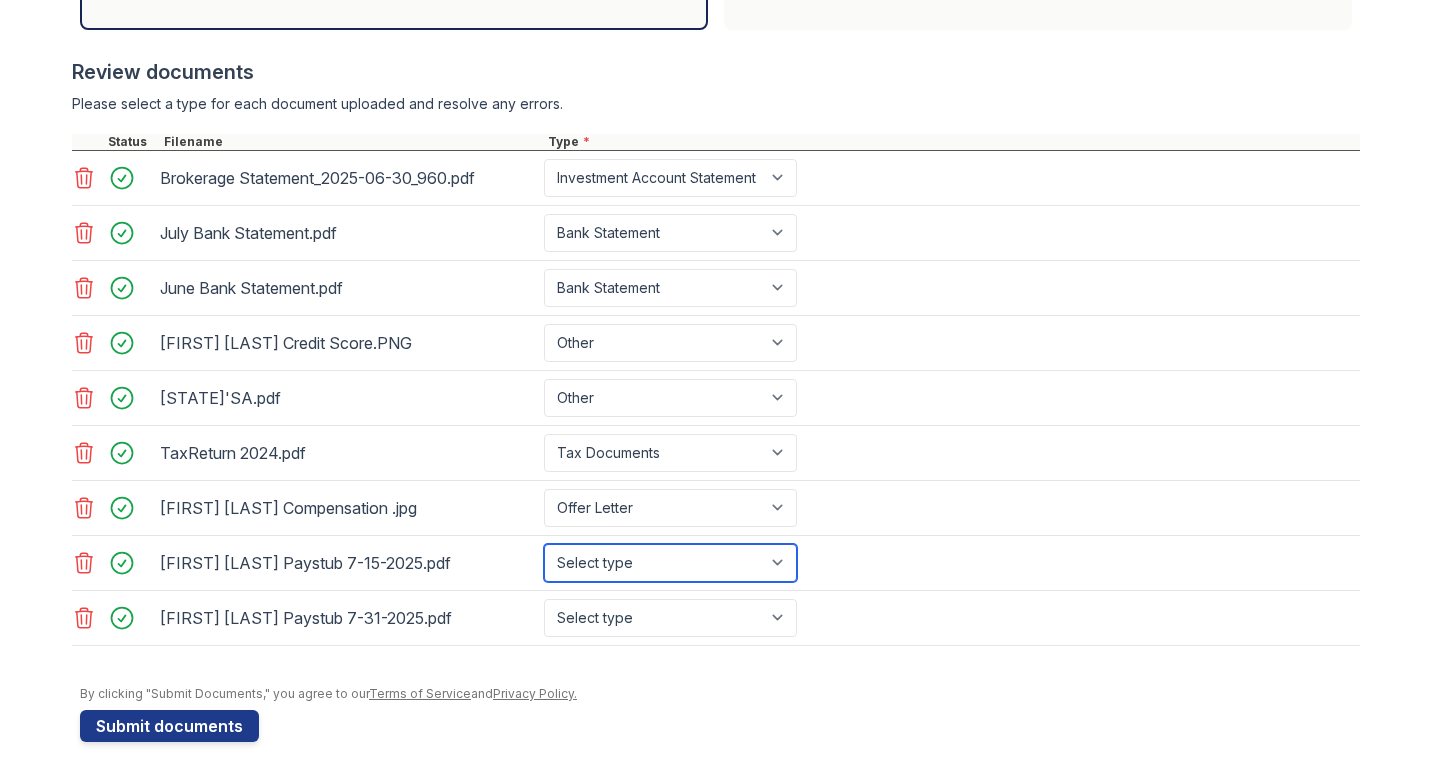 click on "Select type
Paystub
Bank Statement
Offer Letter
Tax Documents
Benefit Award Letter
Investment Account Statement
Other" at bounding box center (670, 563) 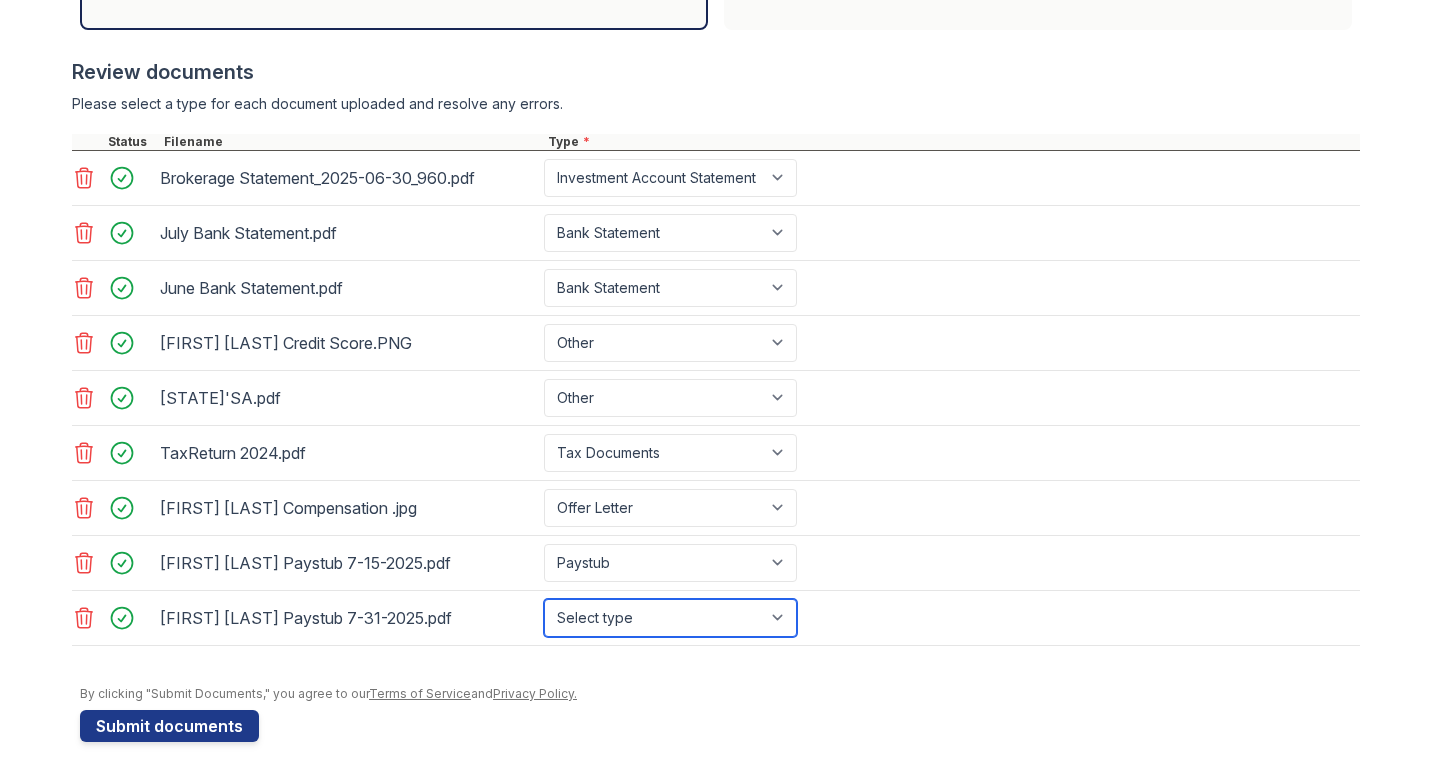 click on "Select type
Paystub
Bank Statement
Offer Letter
Tax Documents
Benefit Award Letter
Investment Account Statement
Other" at bounding box center [670, 618] 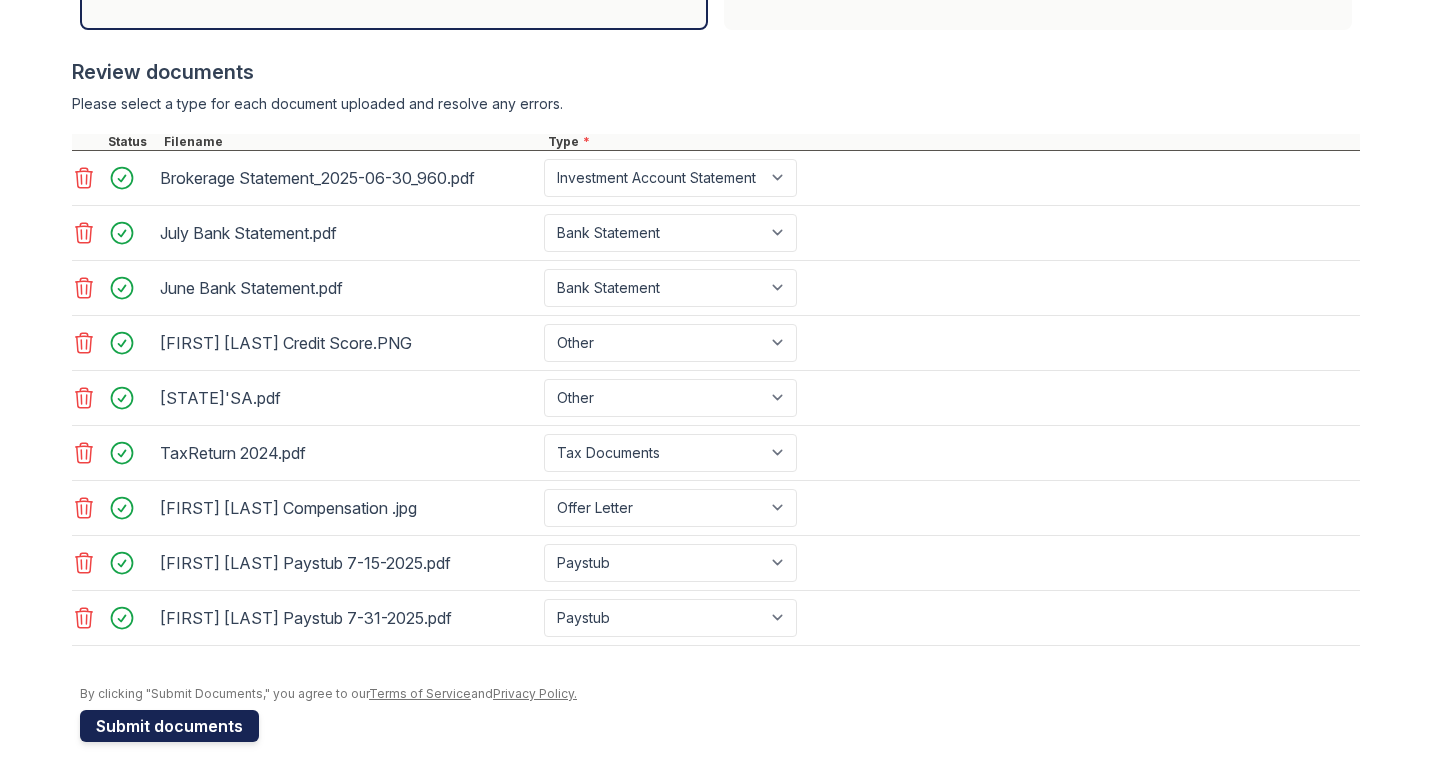 click on "Submit documents" at bounding box center [169, 726] 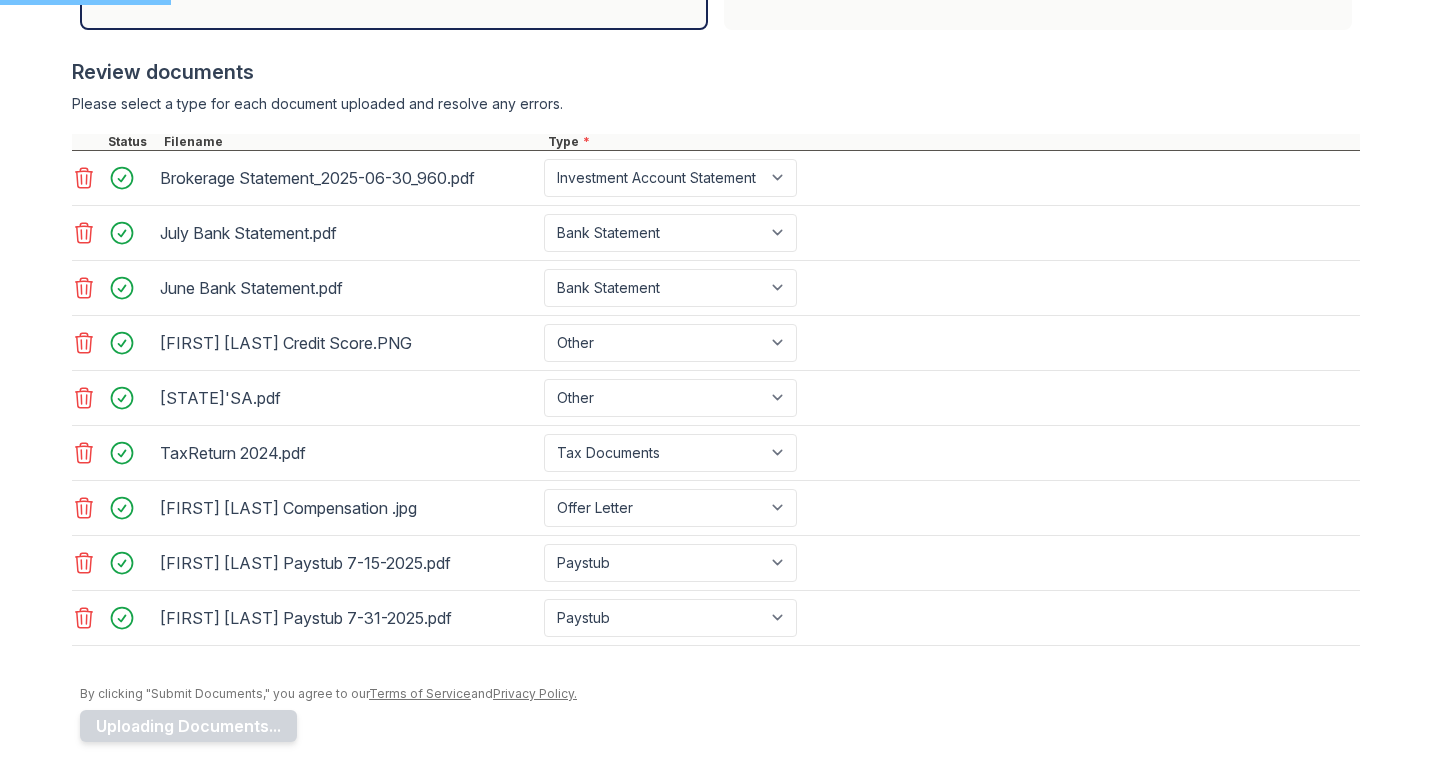 scroll, scrollTop: 689, scrollLeft: 0, axis: vertical 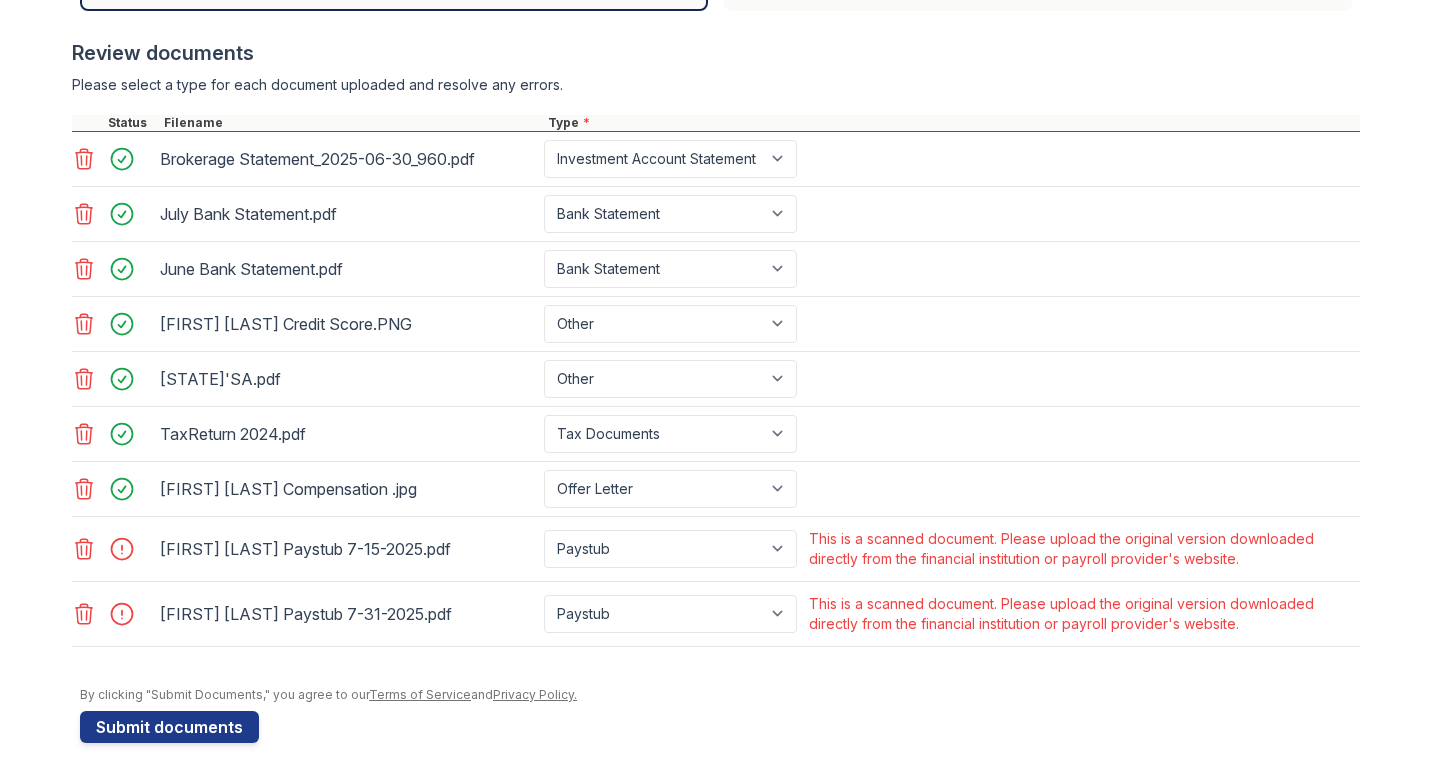 click 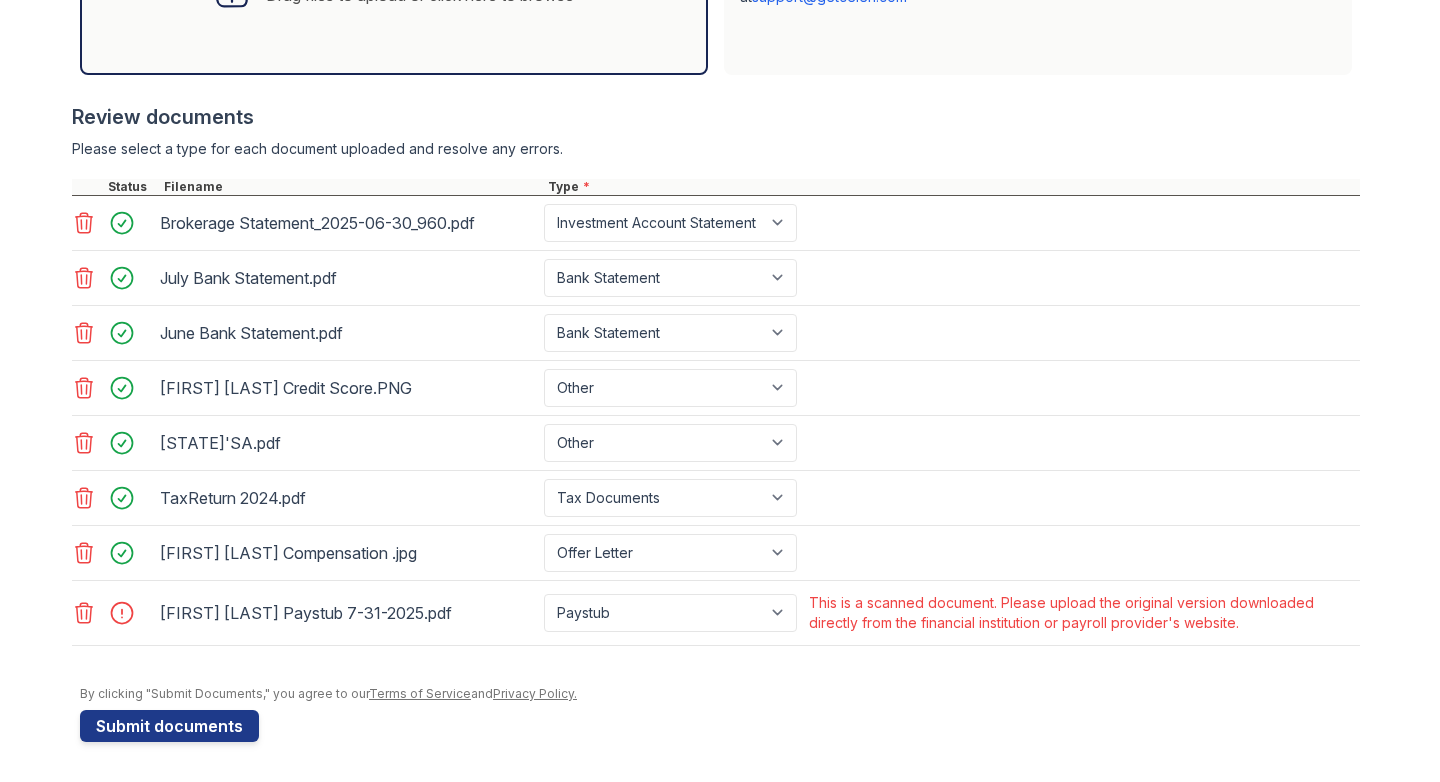 click 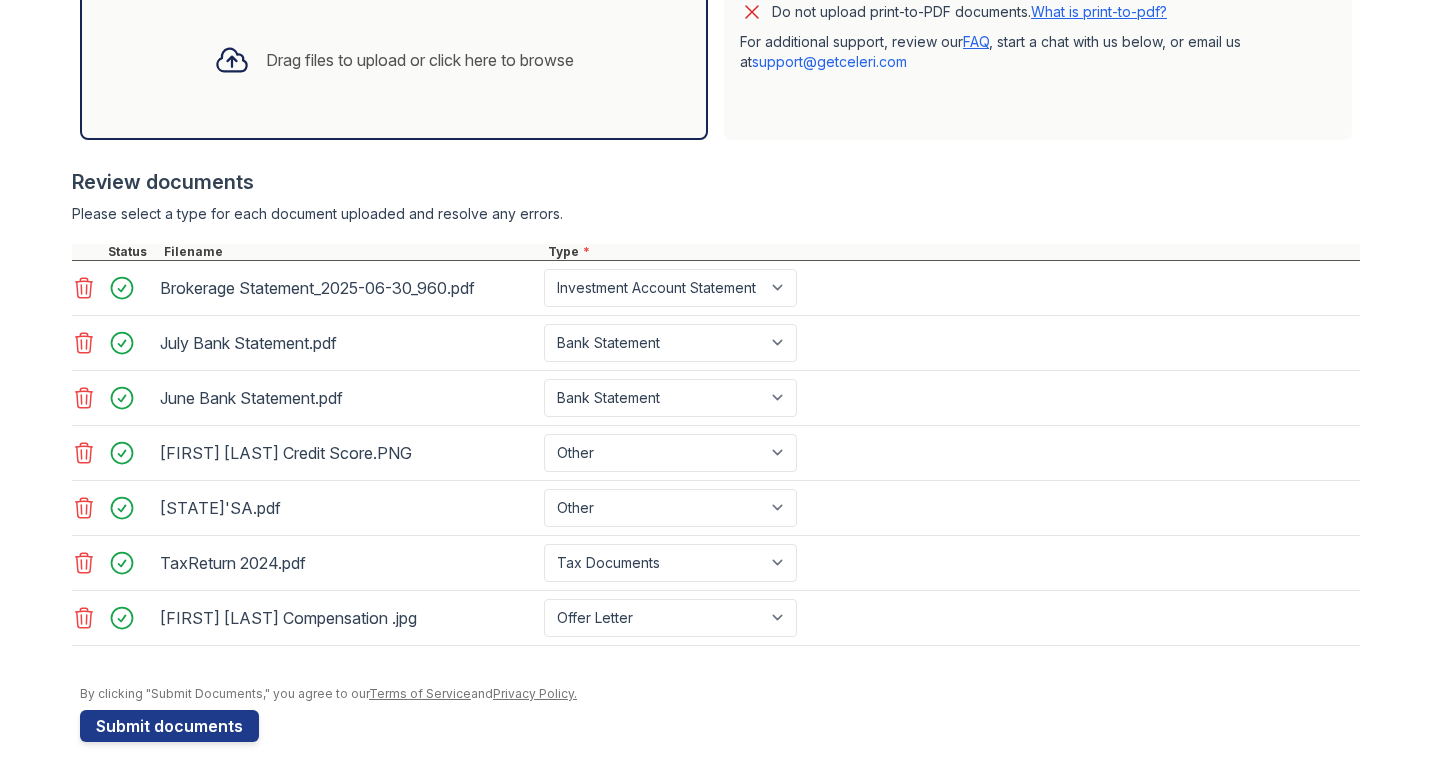 click on "Drag files to upload or click here to browse" at bounding box center [394, 60] 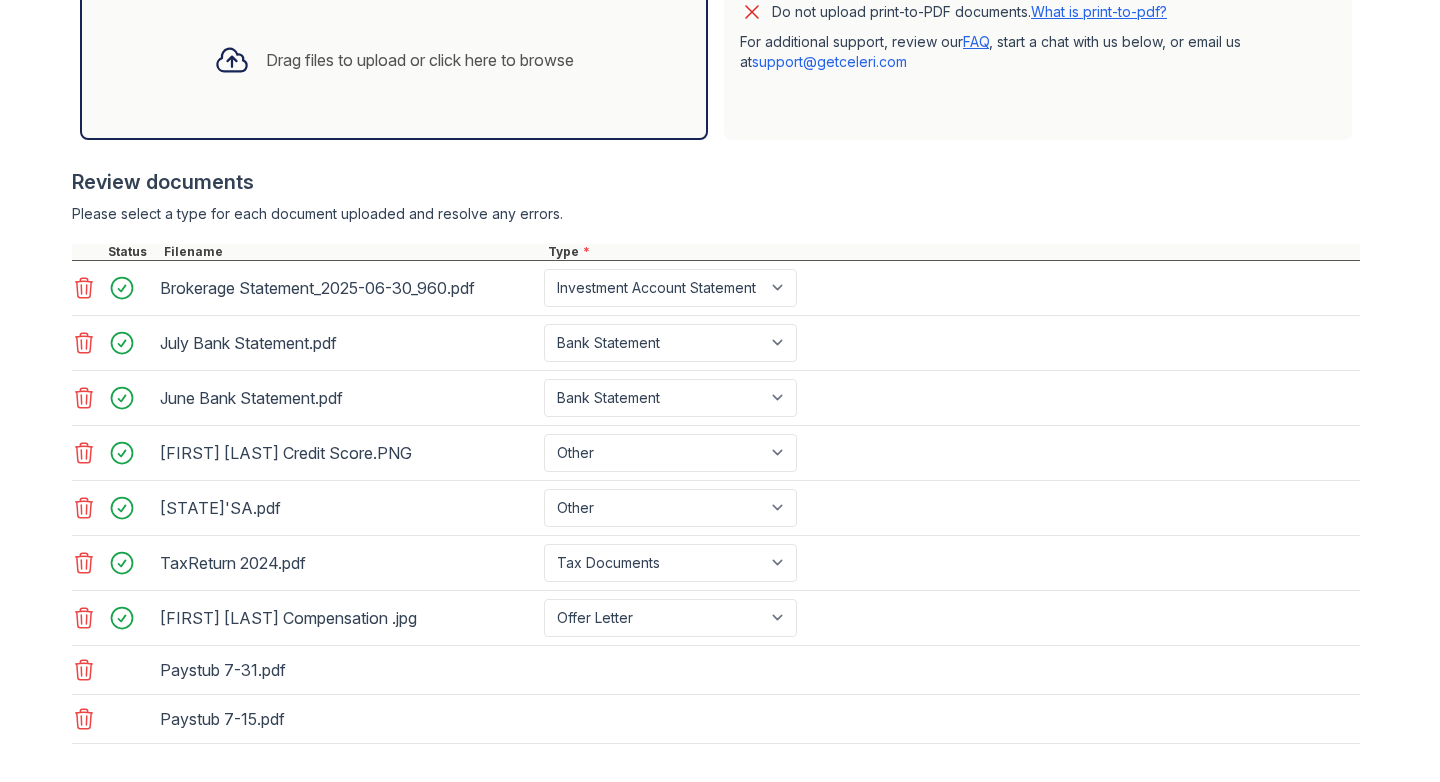 scroll, scrollTop: 749, scrollLeft: 0, axis: vertical 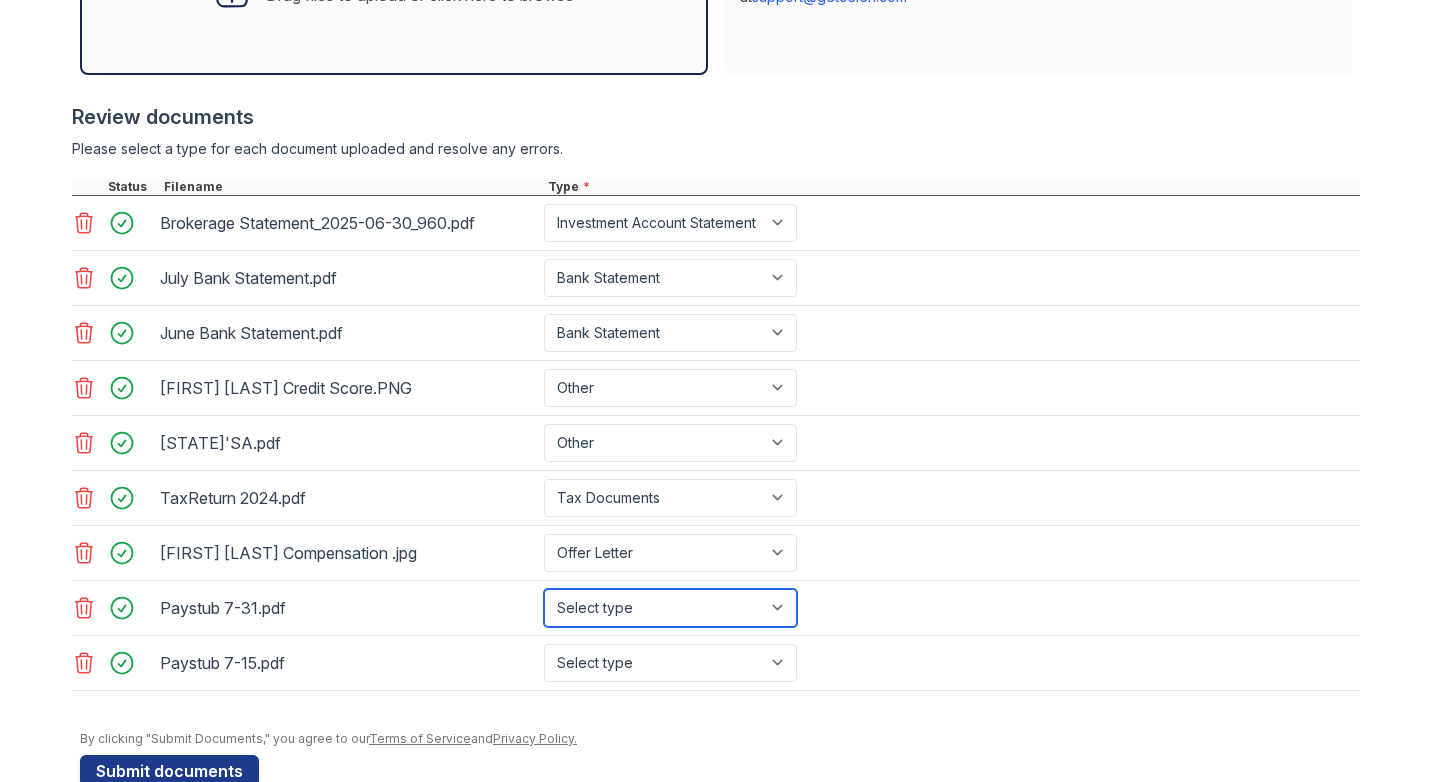 click on "Select type
Paystub
Bank Statement
Offer Letter
Tax Documents
Benefit Award Letter
Investment Account Statement
Other" at bounding box center [670, 608] 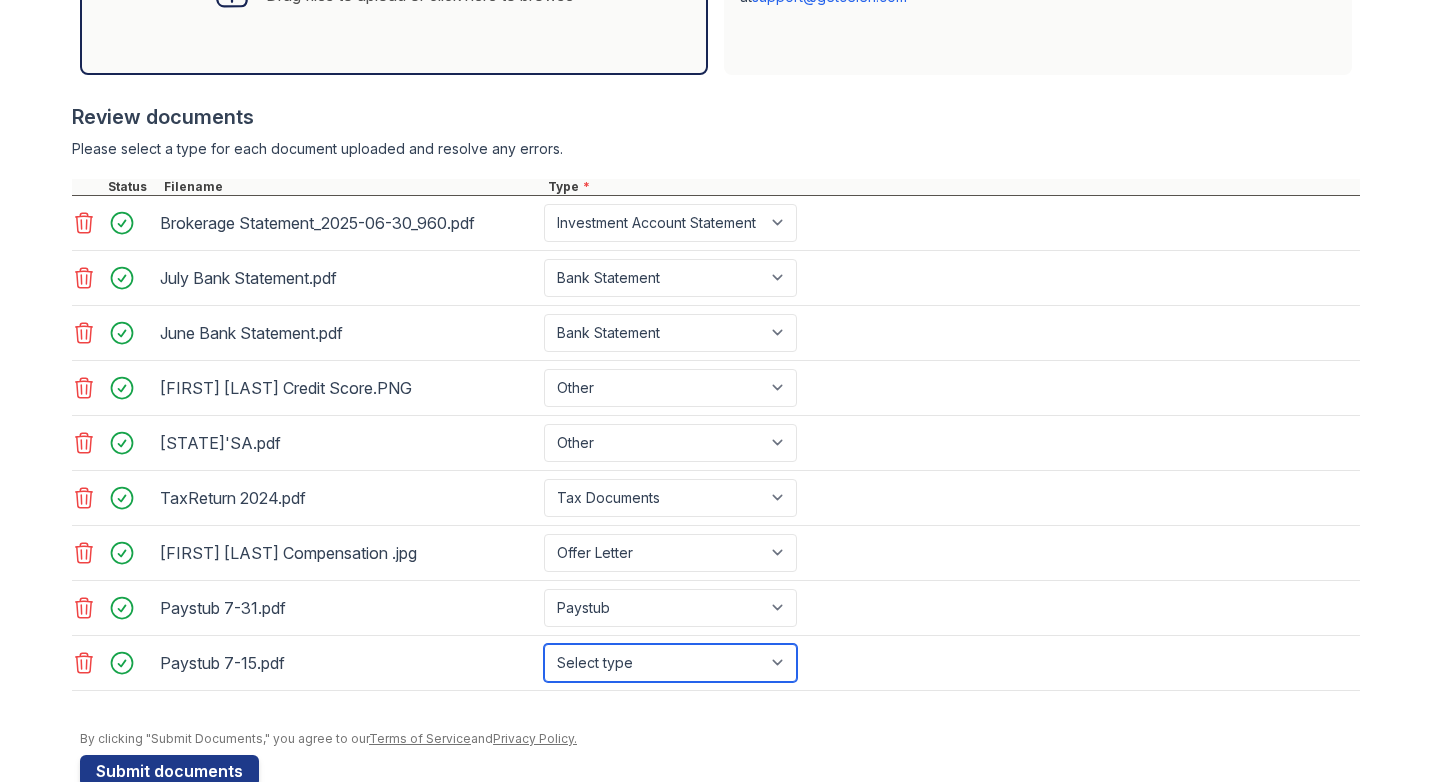 click on "Select type
Paystub
Bank Statement
Offer Letter
Tax Documents
Benefit Award Letter
Investment Account Statement
Other" at bounding box center (670, 663) 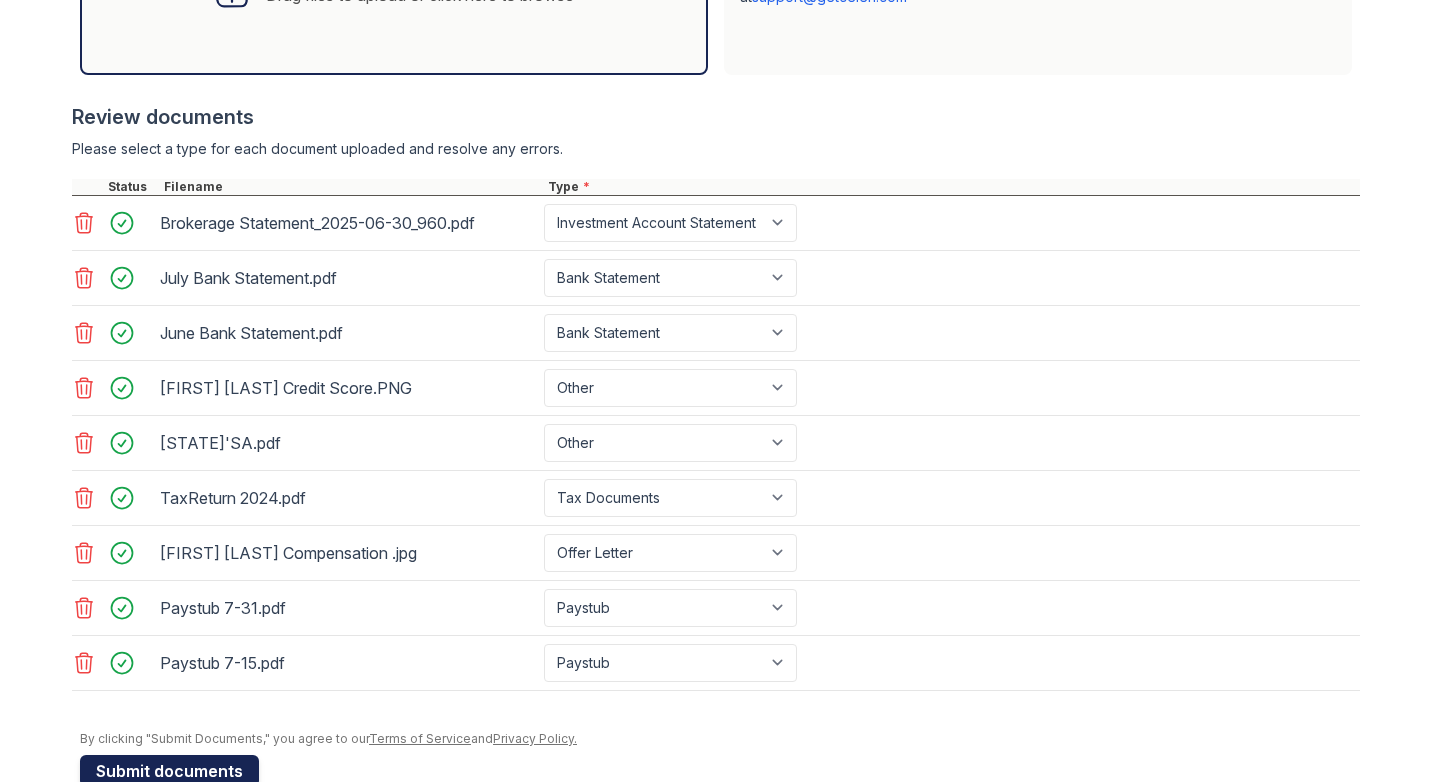 click on "Submit documents" at bounding box center [169, 771] 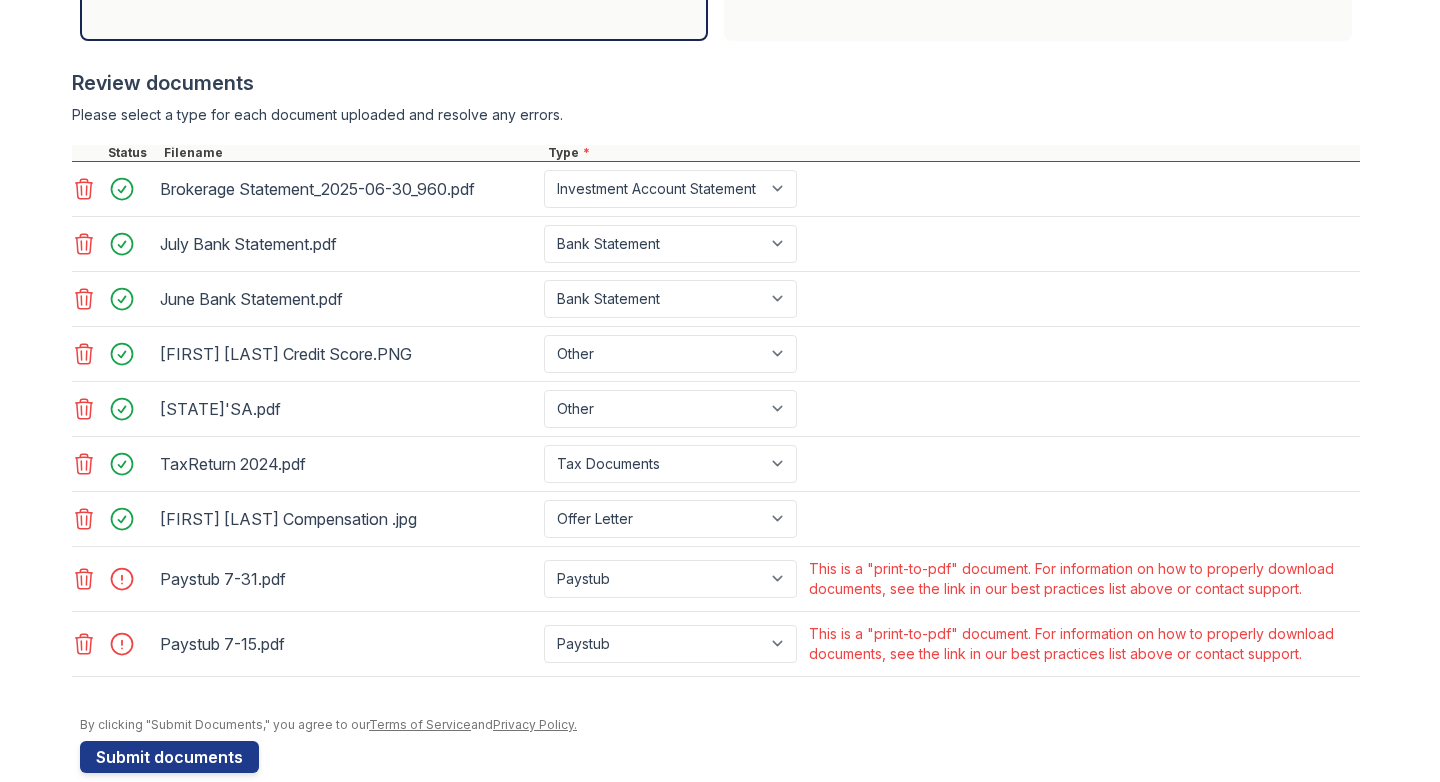 scroll, scrollTop: 814, scrollLeft: 0, axis: vertical 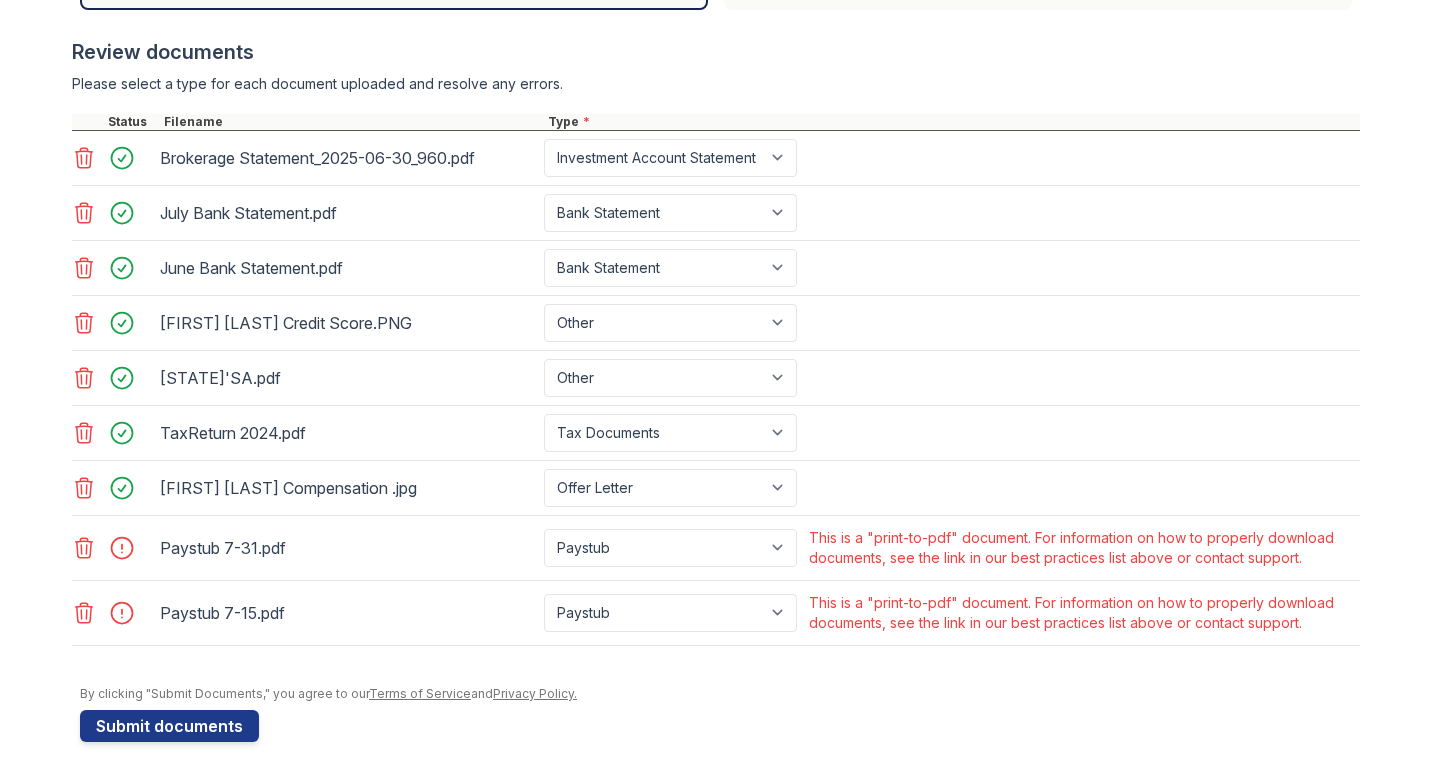 click 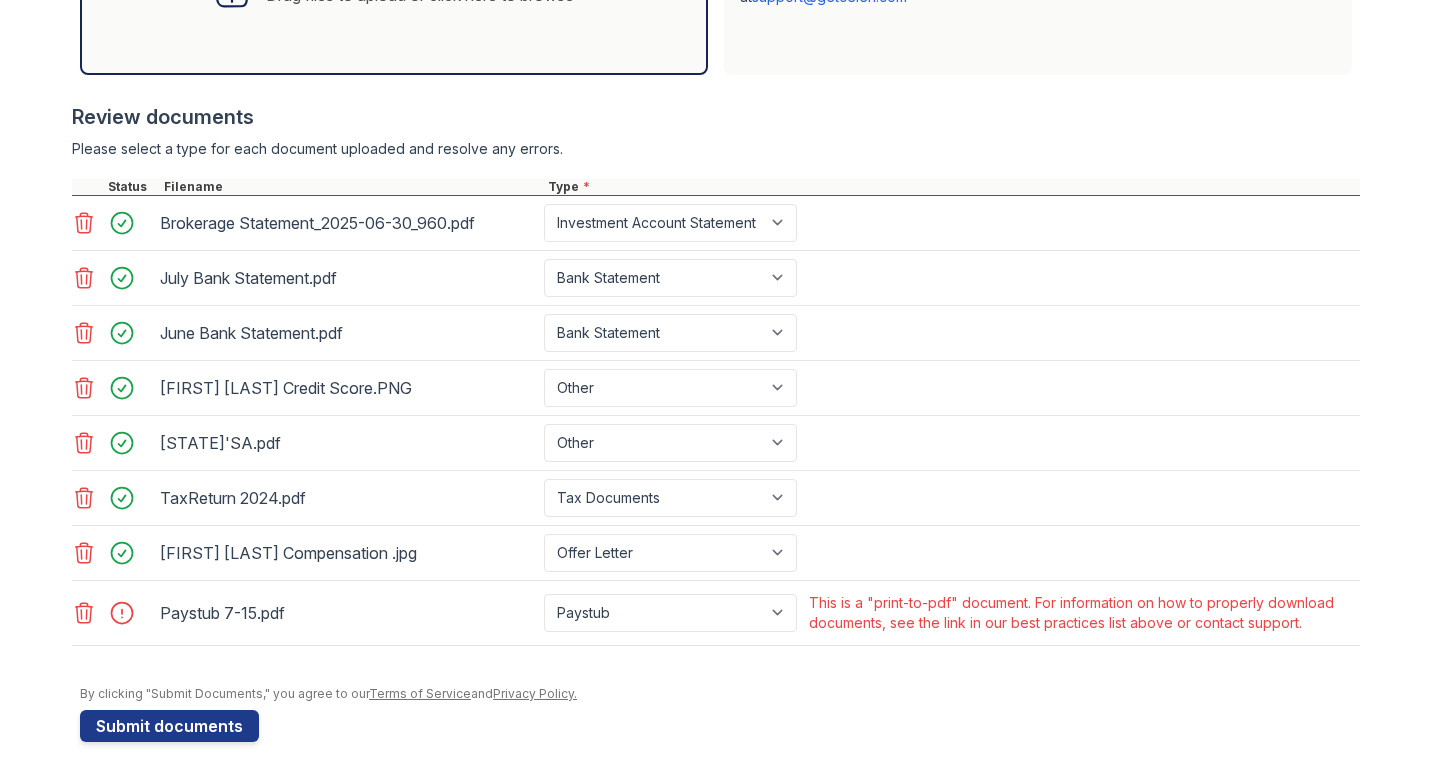 scroll, scrollTop: 749, scrollLeft: 0, axis: vertical 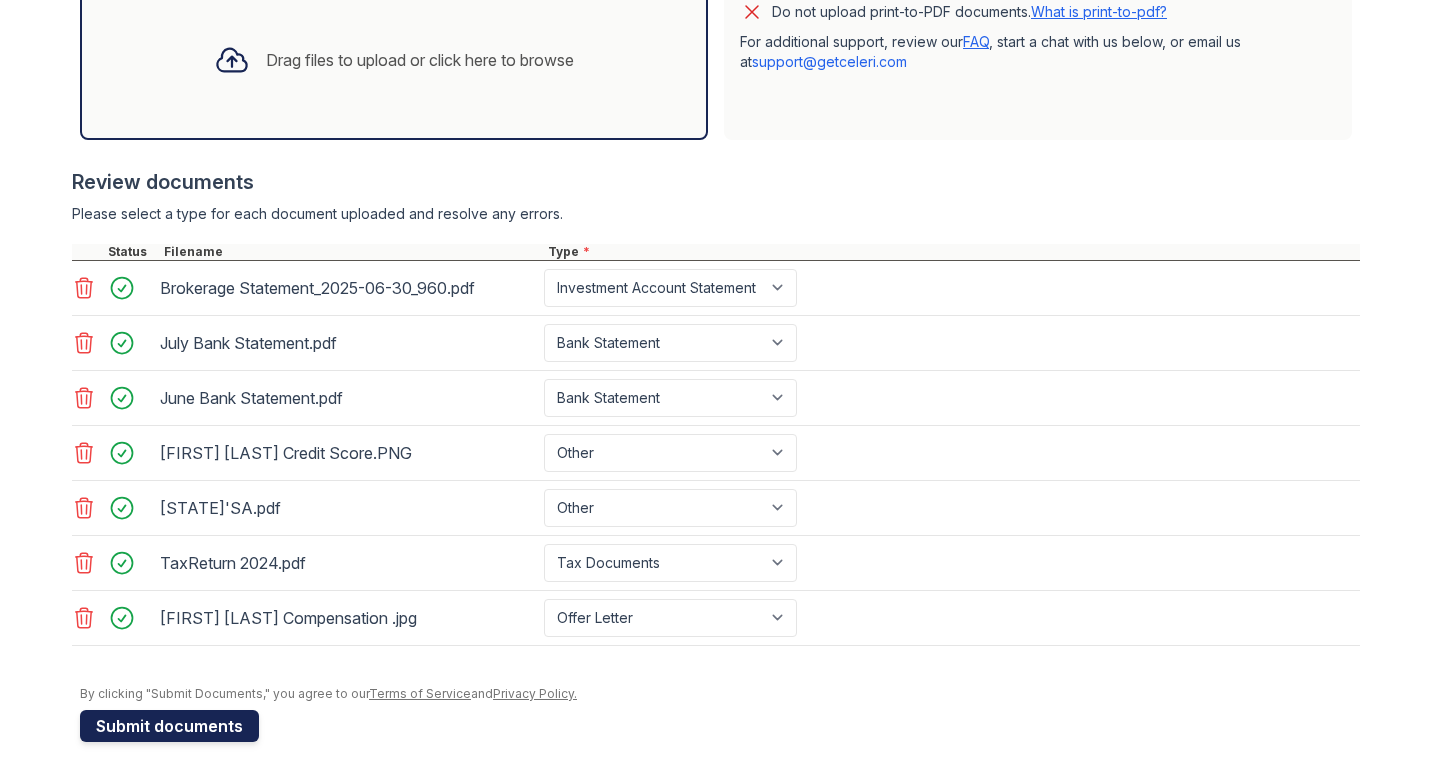 click on "Submit documents" at bounding box center [169, 726] 